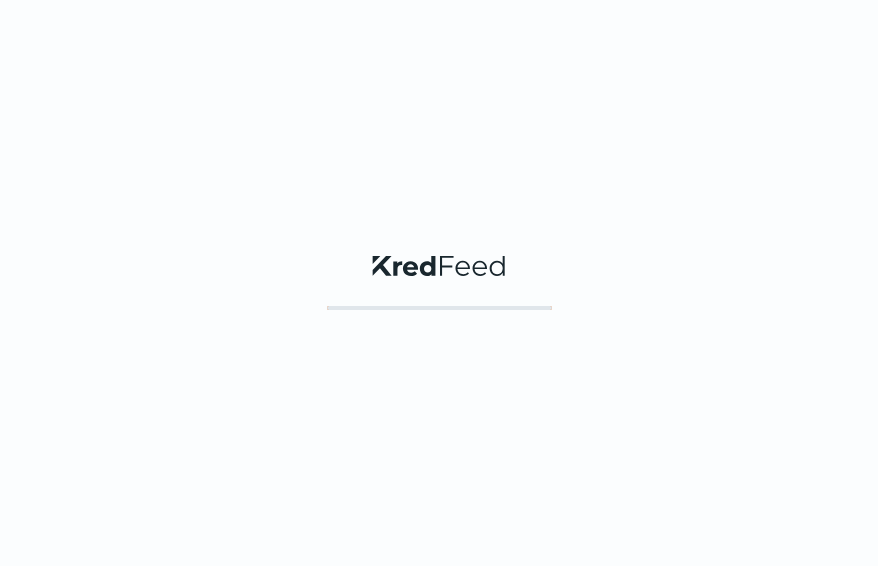 scroll, scrollTop: 0, scrollLeft: 0, axis: both 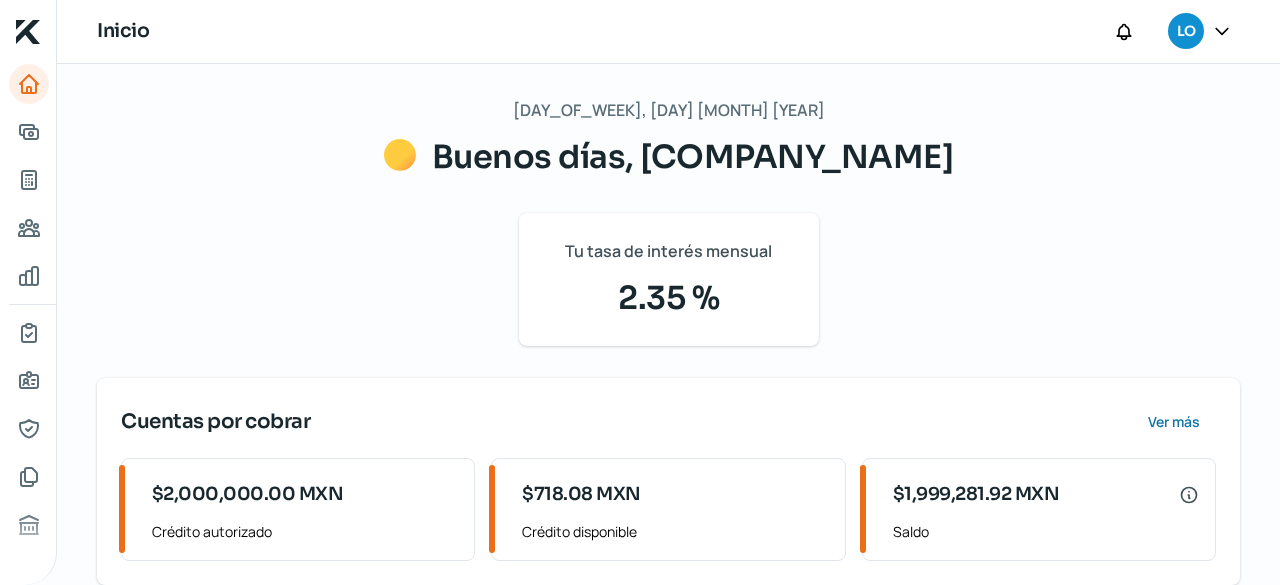 click at bounding box center (1222, 32) 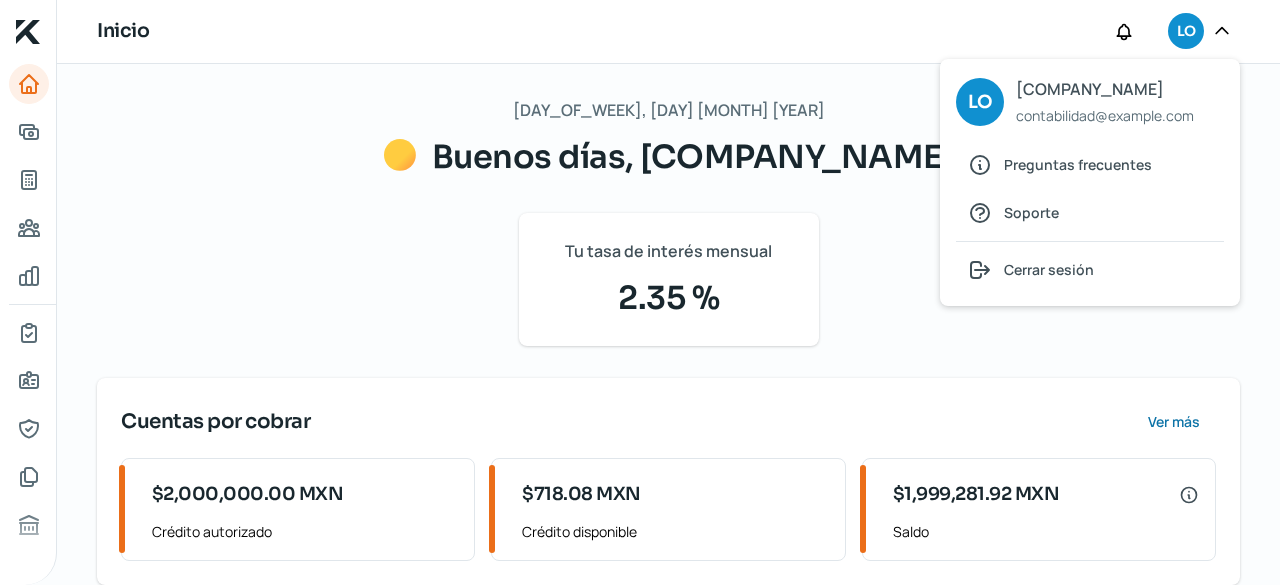 click on "Inicio LO LO [COMPANY_NAME] contabilidad@example.com Preguntas frecuentes Soporte Cerrar sesión" at bounding box center [668, 32] 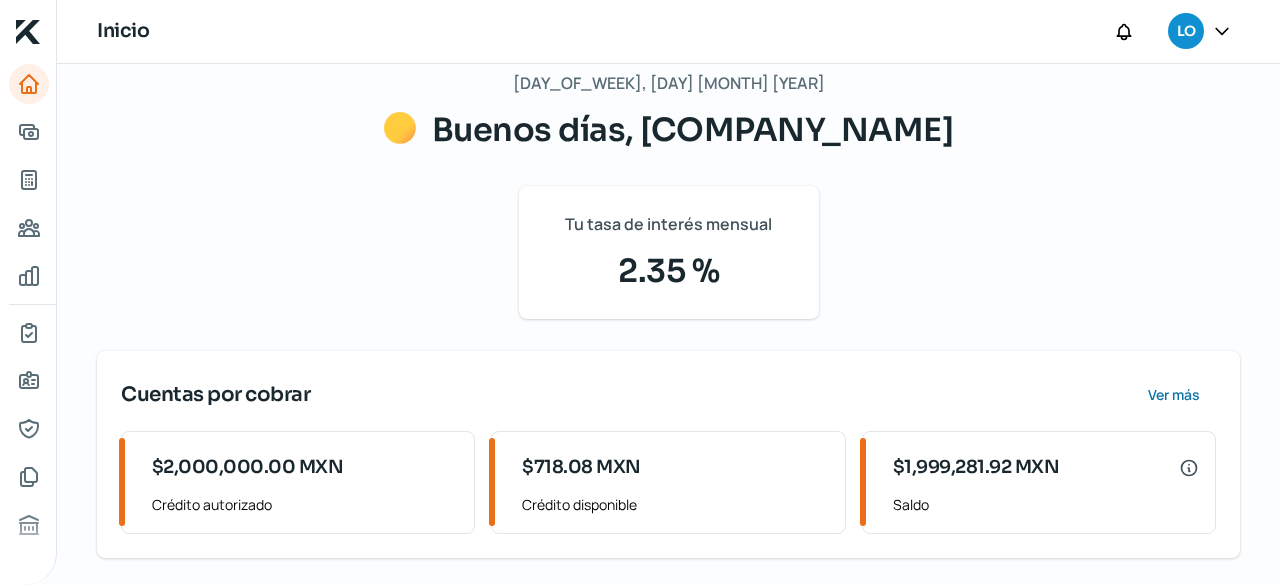 scroll, scrollTop: 0, scrollLeft: 0, axis: both 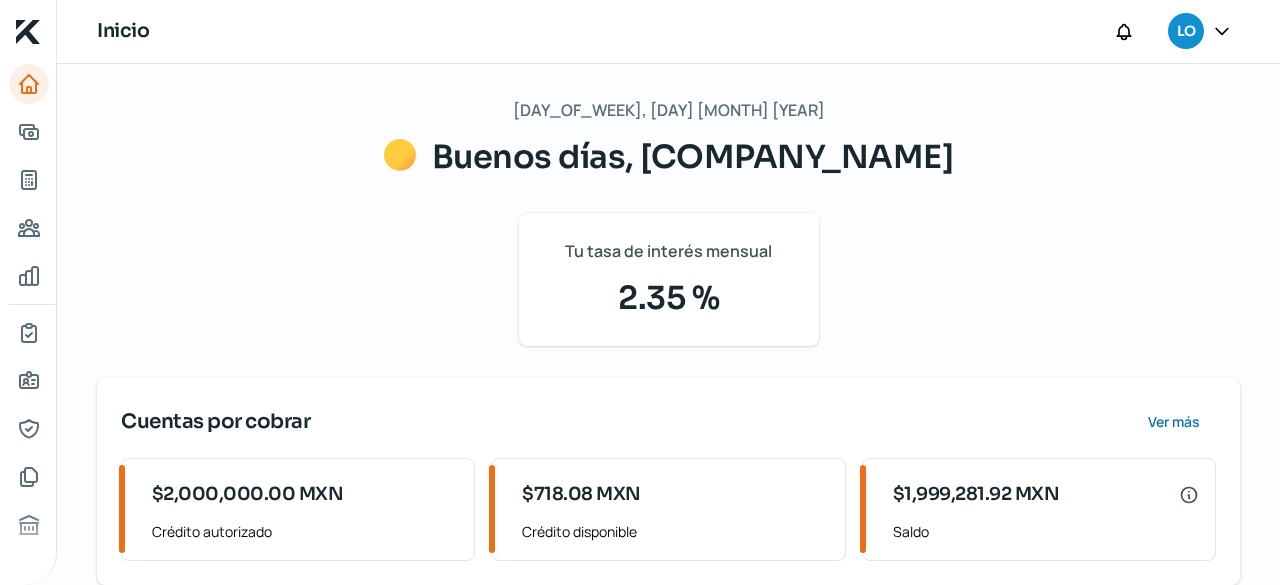 click 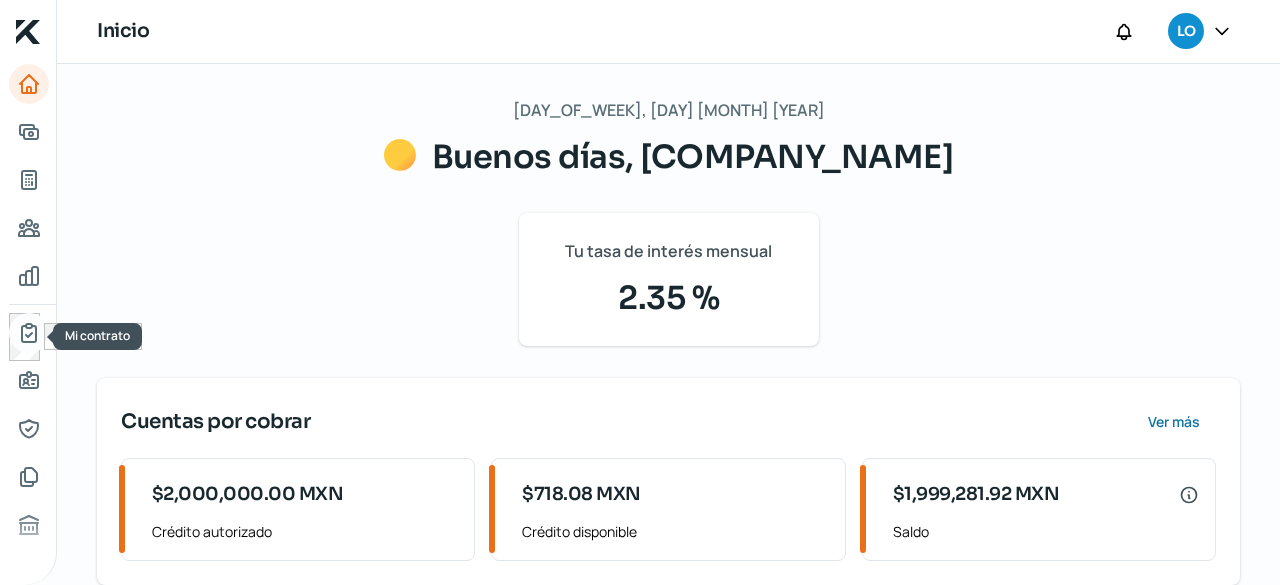 click at bounding box center [29, 333] 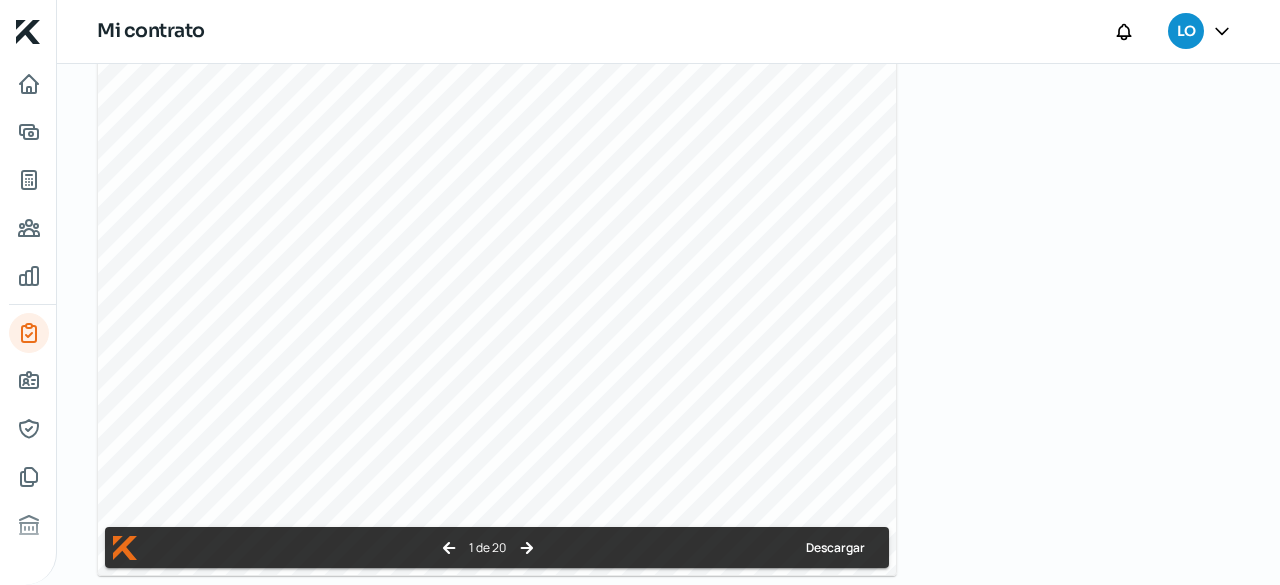 scroll, scrollTop: 971, scrollLeft: 0, axis: vertical 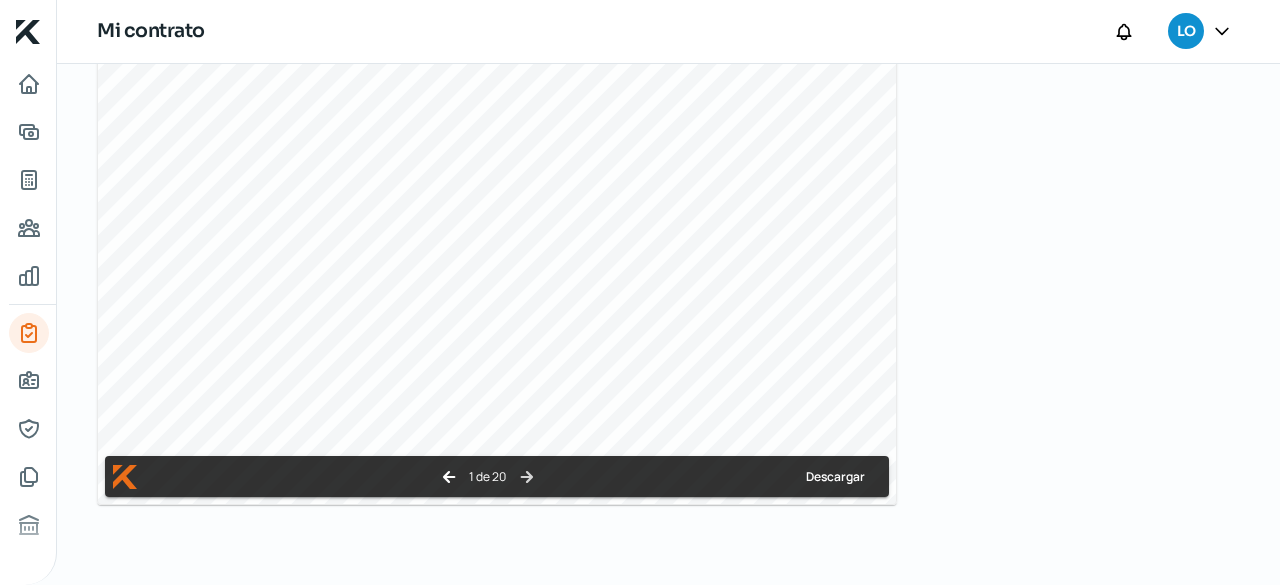 click on "arrow_forward" at bounding box center [527, 477] 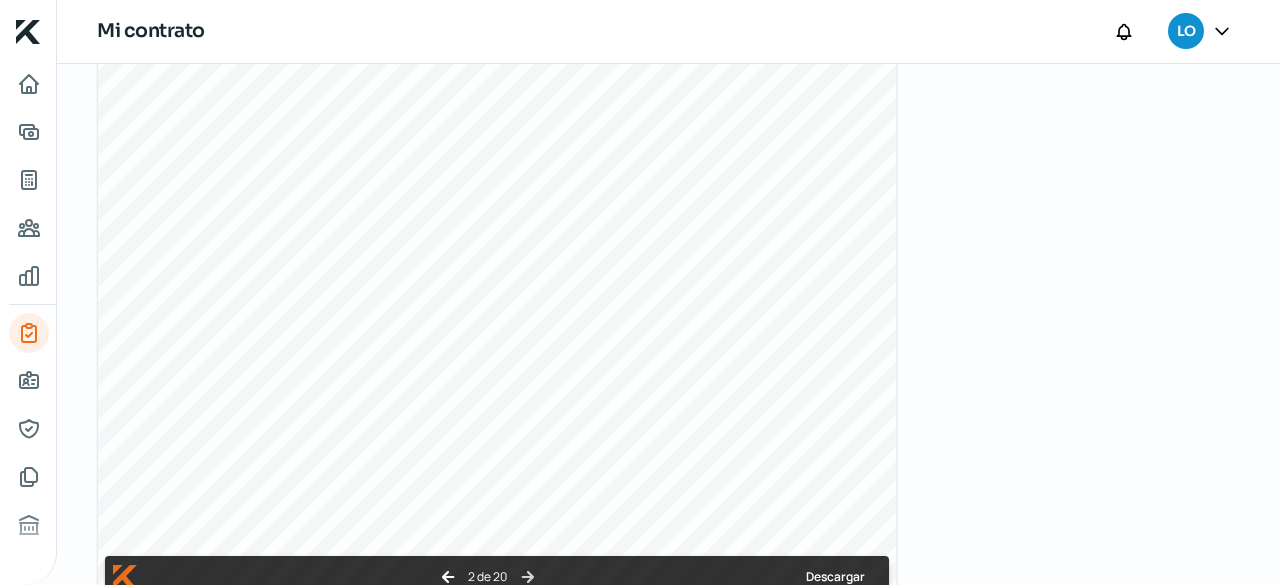 scroll, scrollTop: 971, scrollLeft: 0, axis: vertical 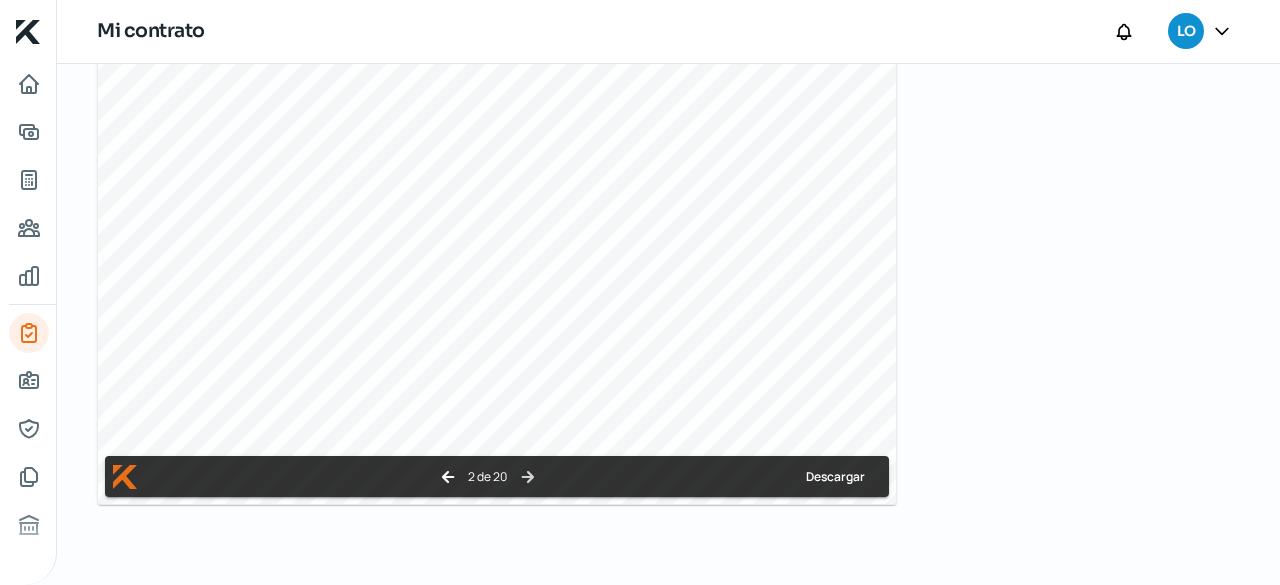 click on "arrow_forward" at bounding box center (528, 477) 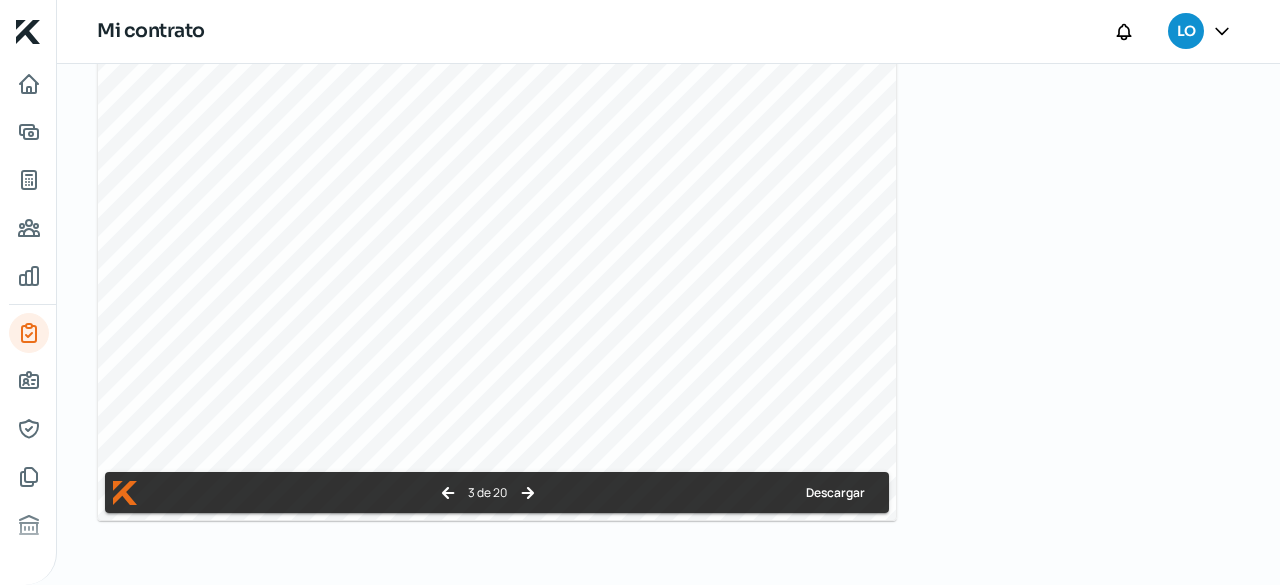 scroll, scrollTop: 971, scrollLeft: 0, axis: vertical 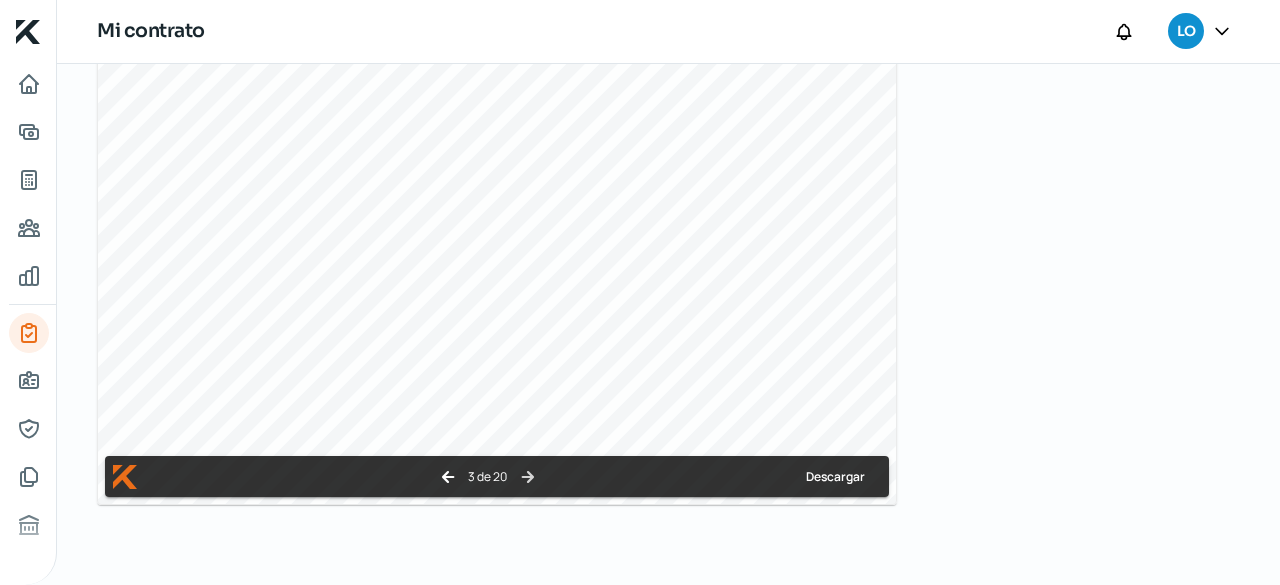 click on "arrow_forward" at bounding box center (528, 477) 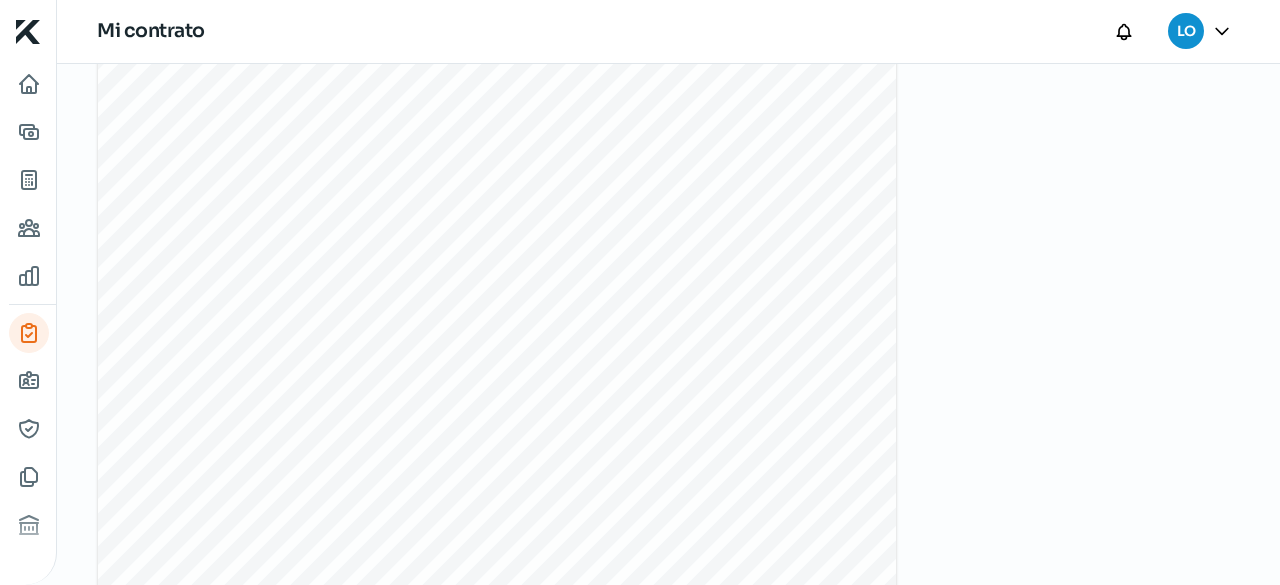 scroll, scrollTop: 971, scrollLeft: 0, axis: vertical 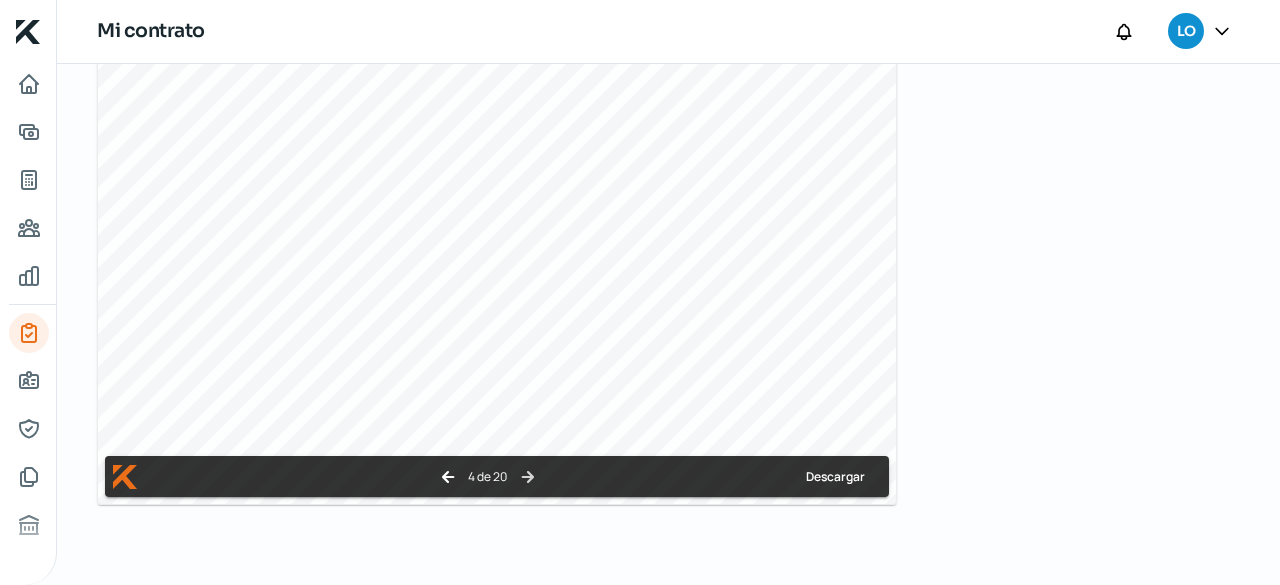 click on "arrow_forward" at bounding box center [528, 477] 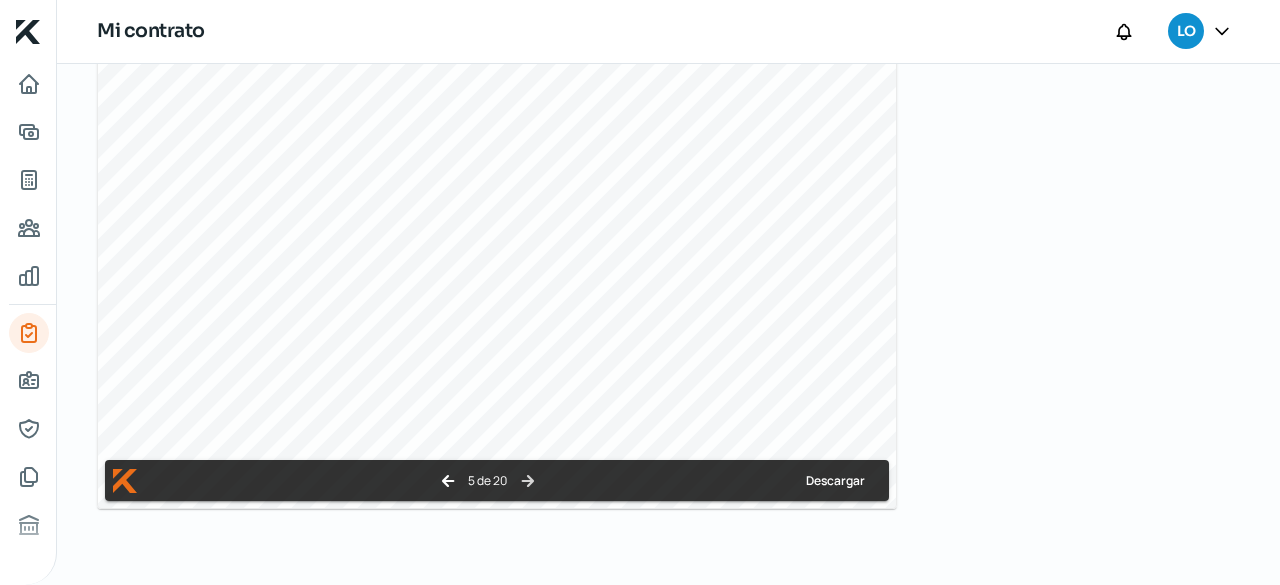 scroll, scrollTop: 971, scrollLeft: 0, axis: vertical 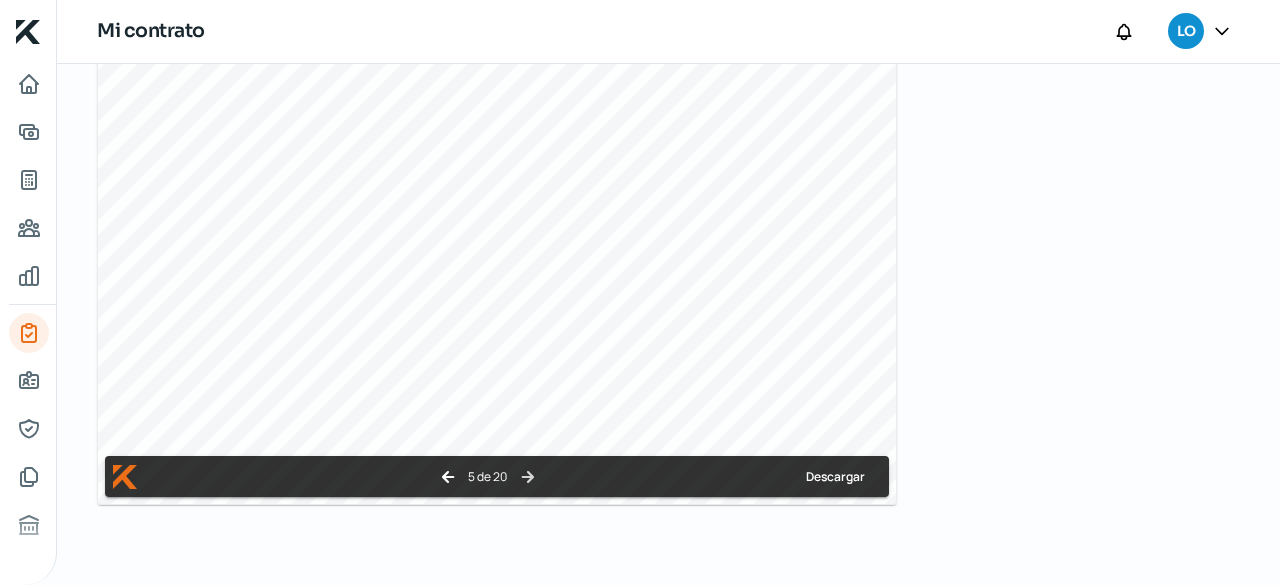 click on "arrow_forward" at bounding box center (528, 477) 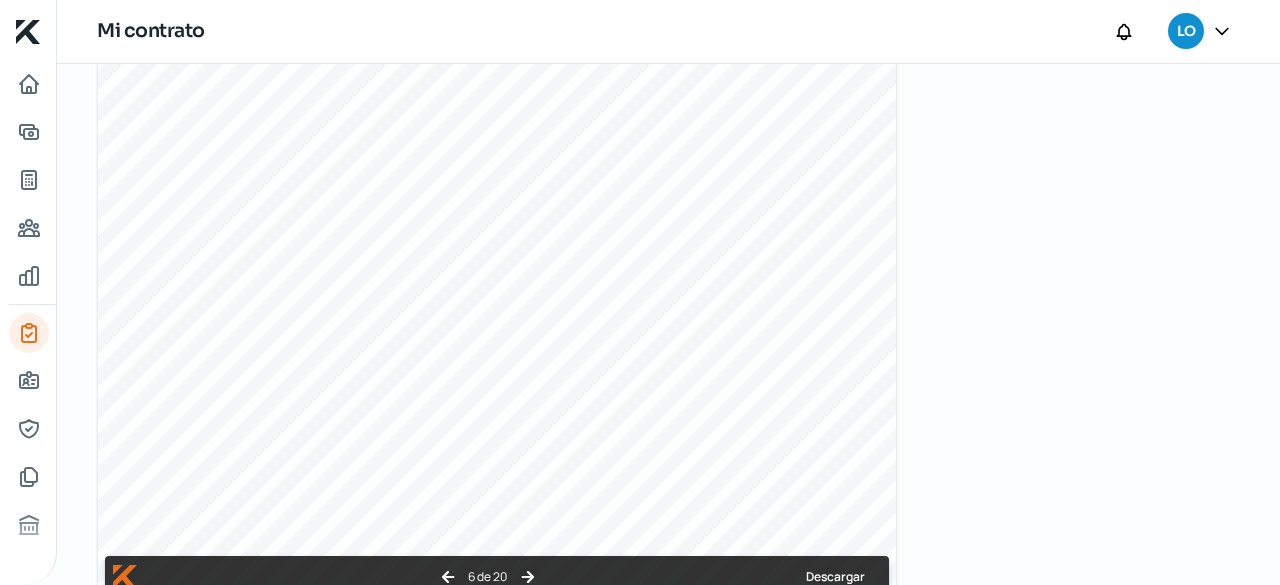 scroll, scrollTop: 971, scrollLeft: 0, axis: vertical 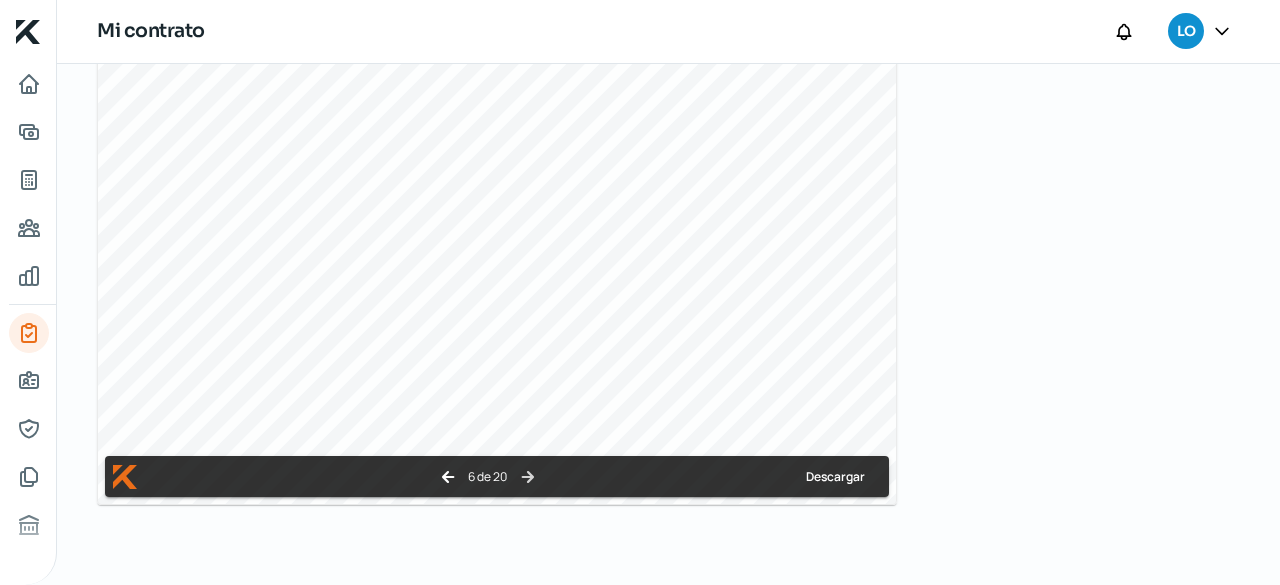 click on "arrow_forward" at bounding box center [528, 477] 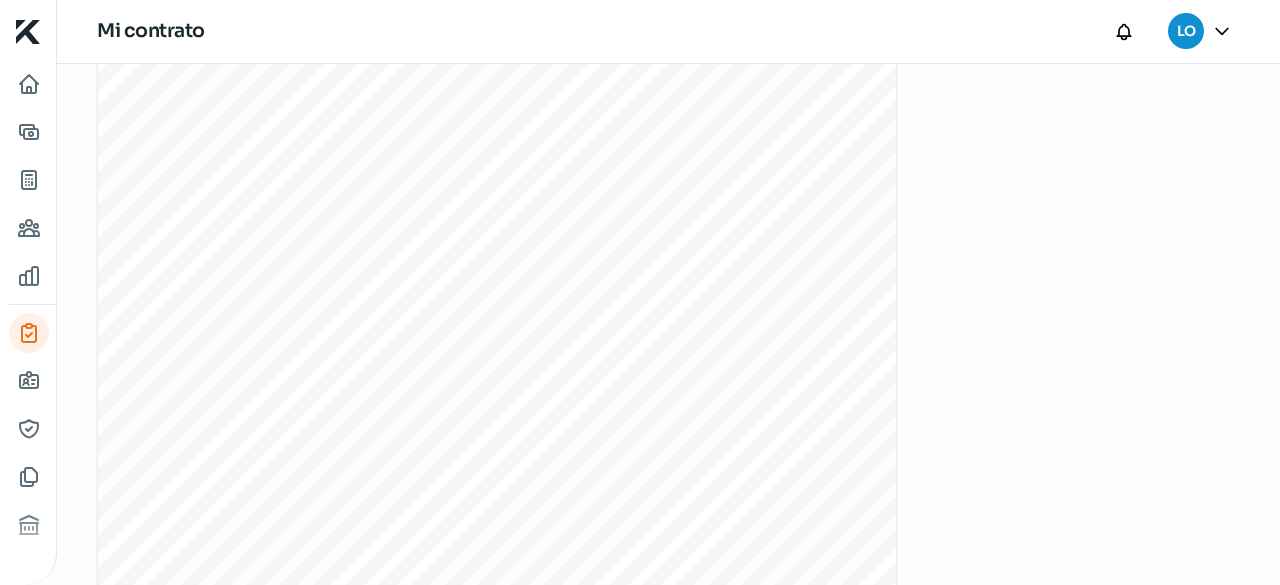 scroll, scrollTop: 971, scrollLeft: 0, axis: vertical 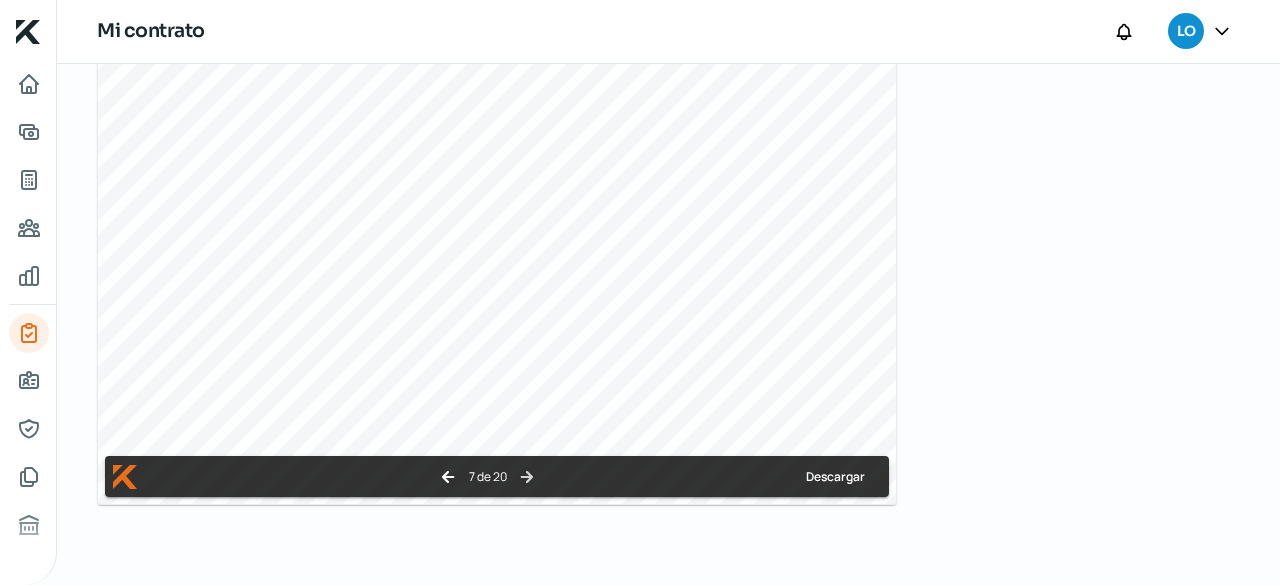 click on "arrow_forward" at bounding box center [527, 477] 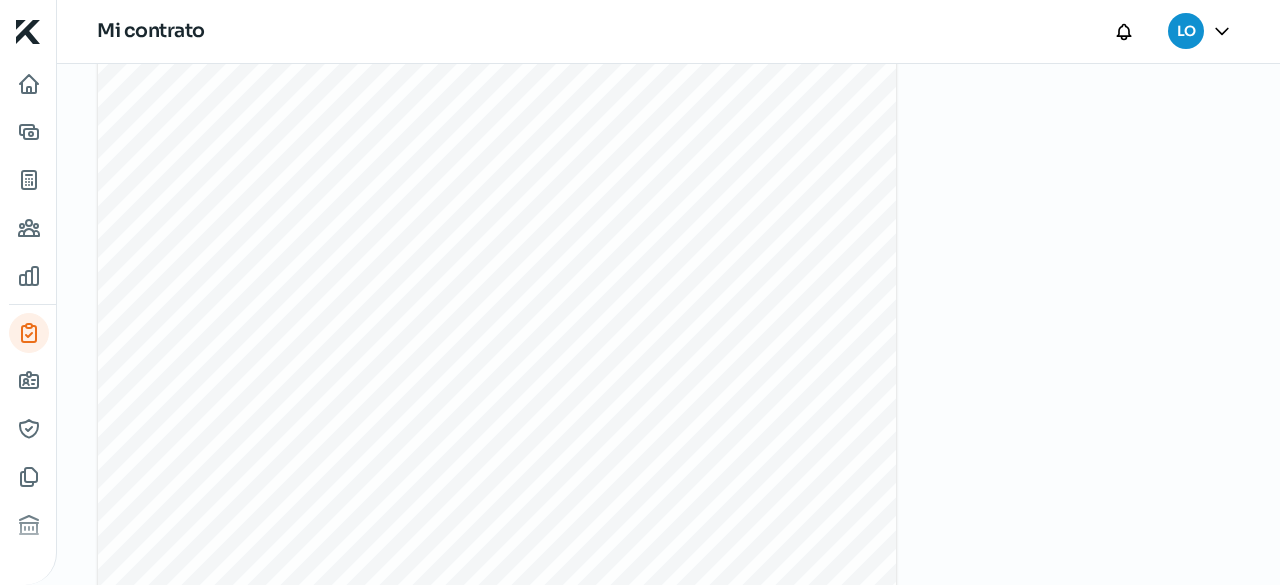 scroll, scrollTop: 971, scrollLeft: 0, axis: vertical 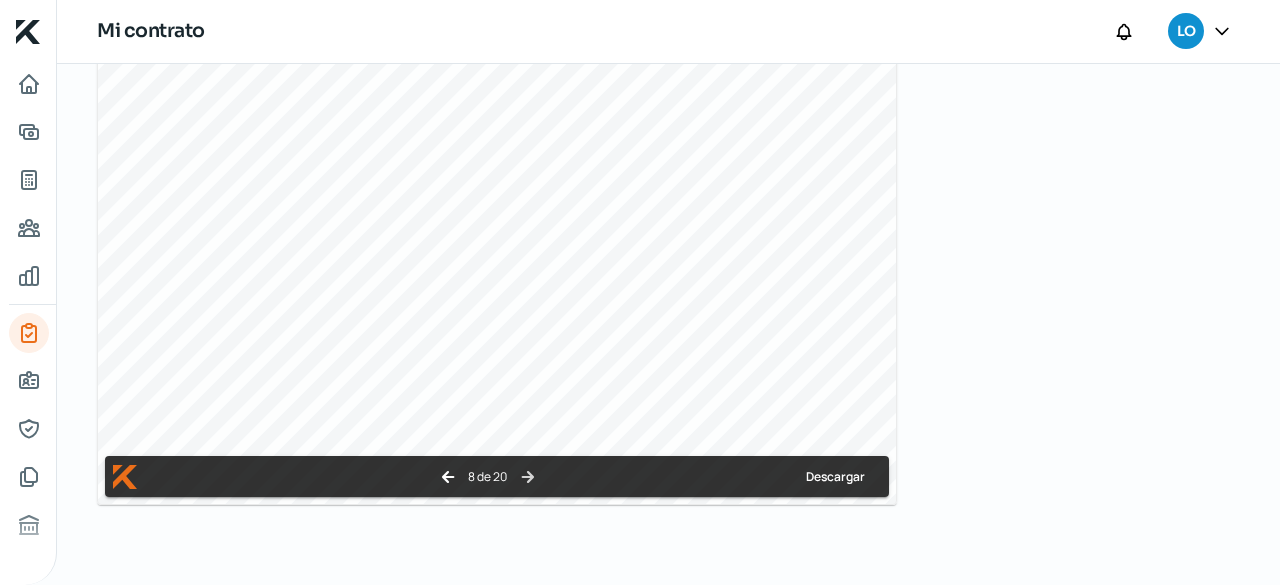 click on "arrow_forward" at bounding box center (528, 477) 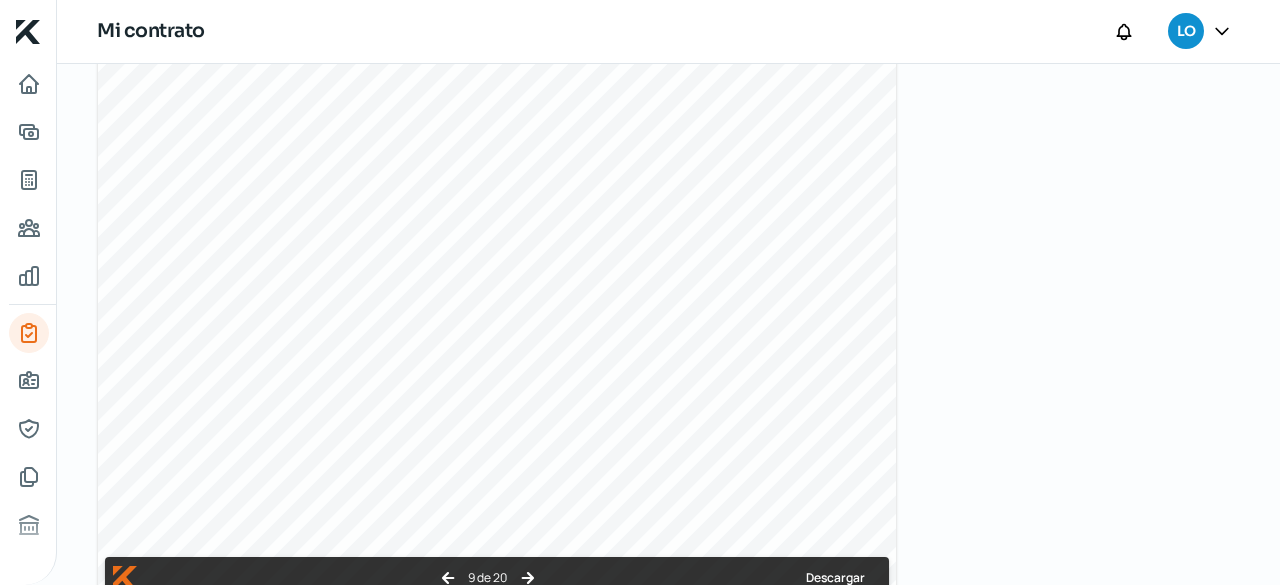 scroll, scrollTop: 971, scrollLeft: 0, axis: vertical 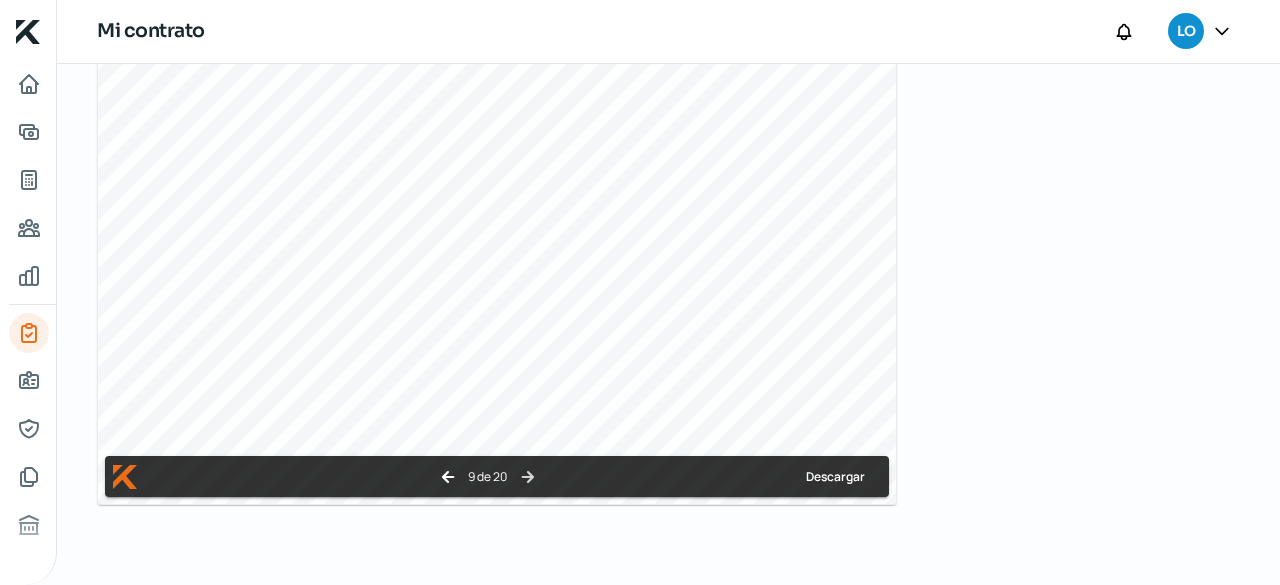 click on "arrow_forward" at bounding box center (527, 476) 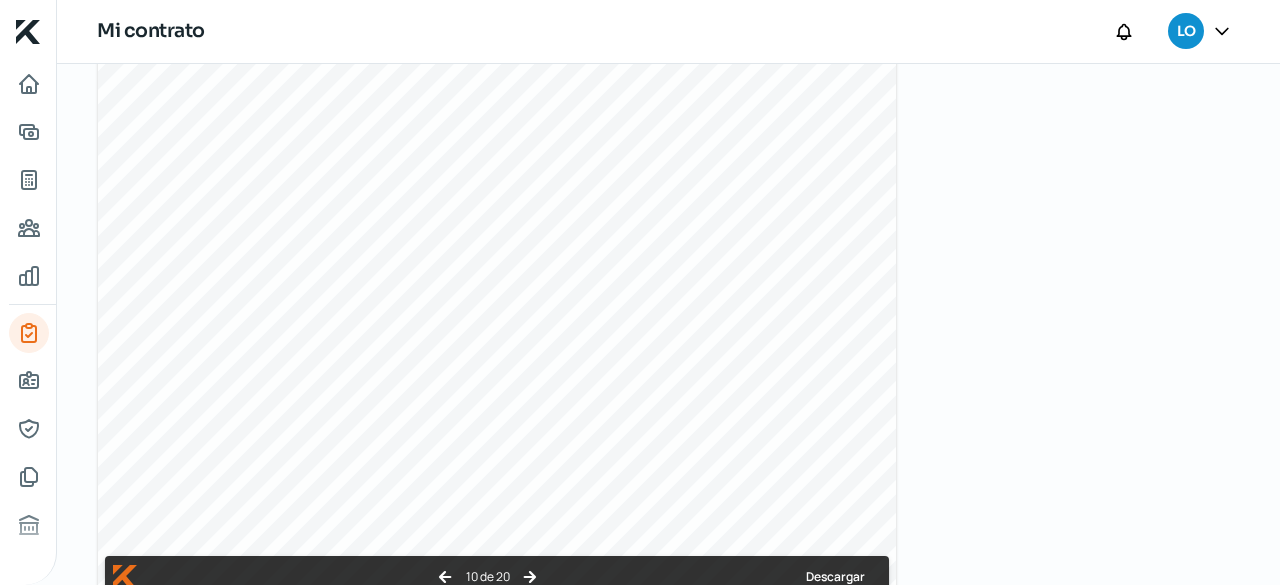 scroll, scrollTop: 971, scrollLeft: 0, axis: vertical 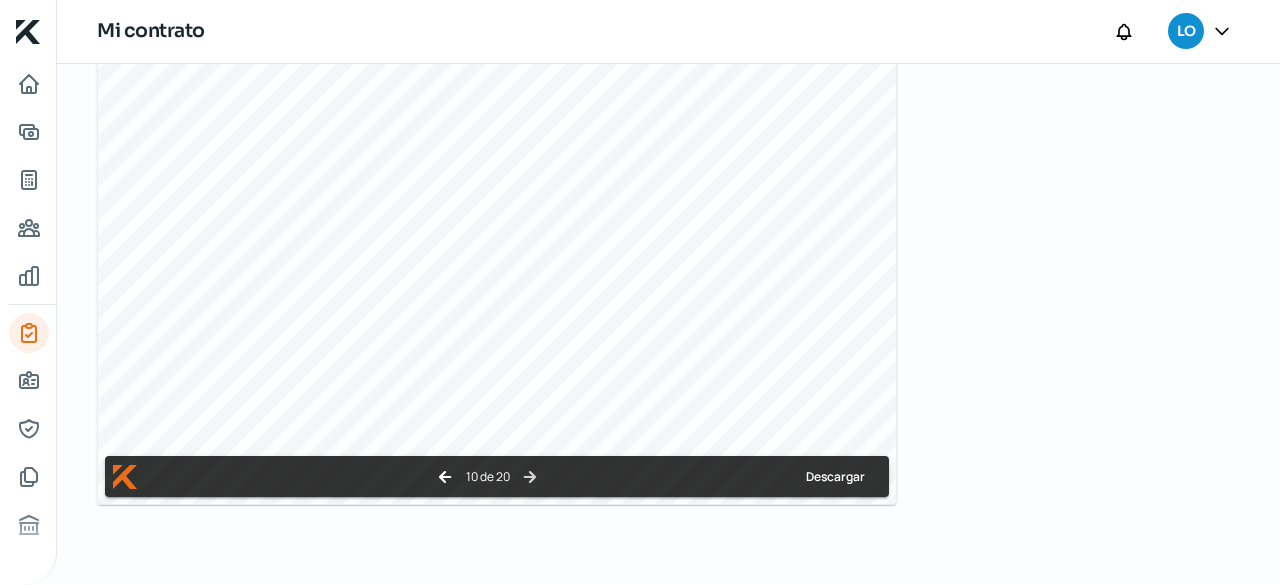 click on "arrow_forward" at bounding box center [530, 477] 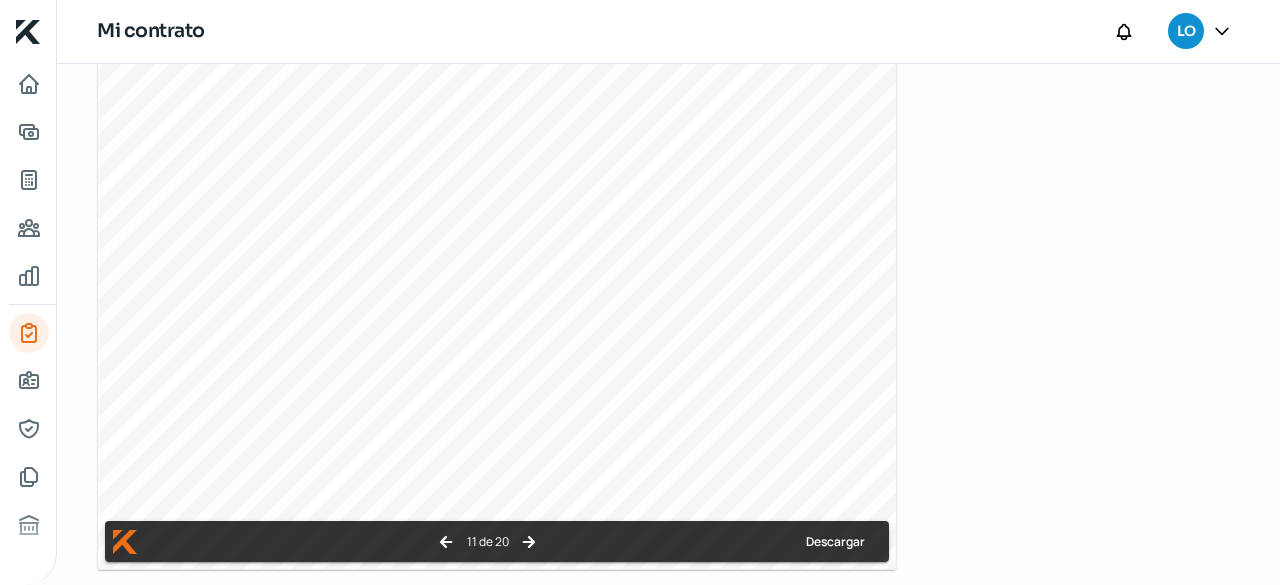 scroll, scrollTop: 971, scrollLeft: 0, axis: vertical 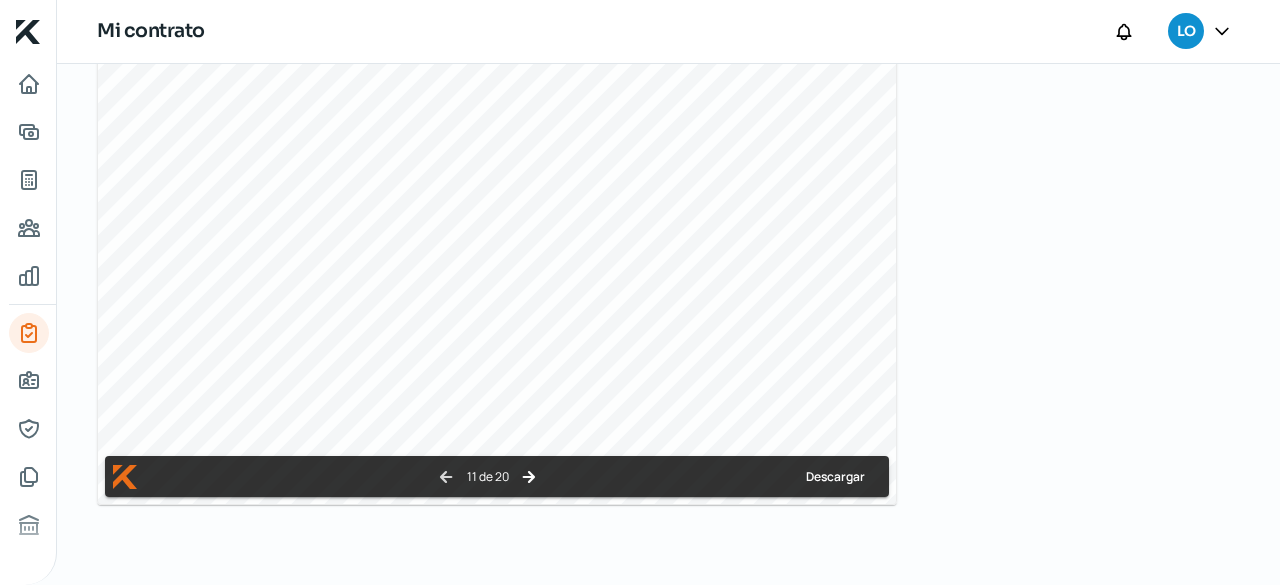 click on "arrow_back" at bounding box center [446, 477] 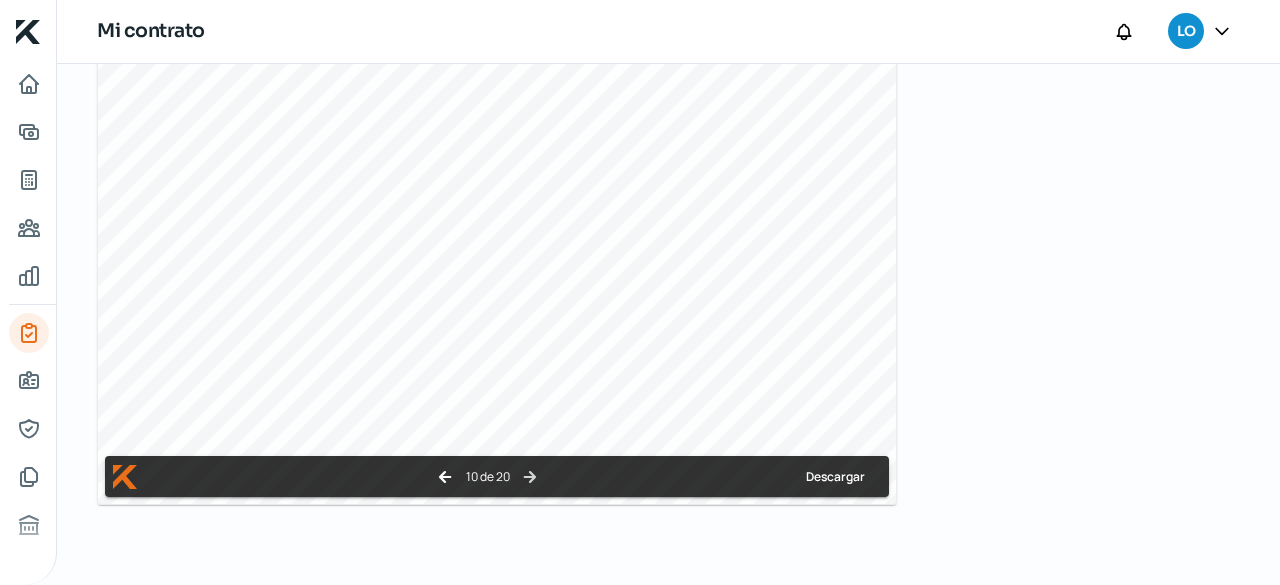 click on "arrow_forward" at bounding box center (530, 477) 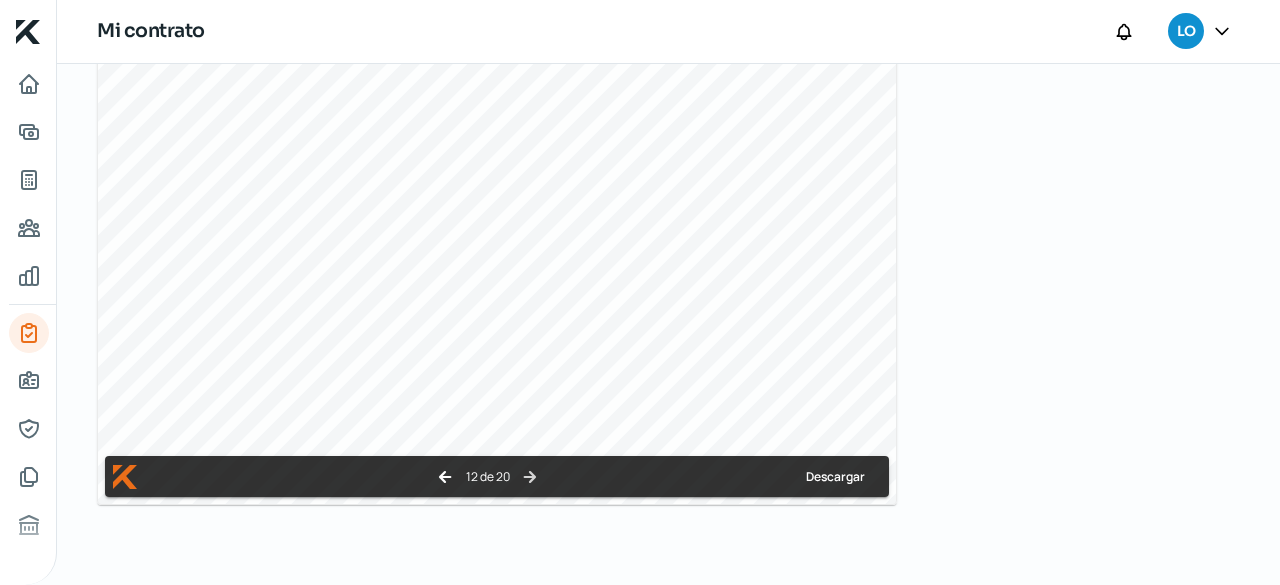 click on "arrow_forward" at bounding box center [530, 477] 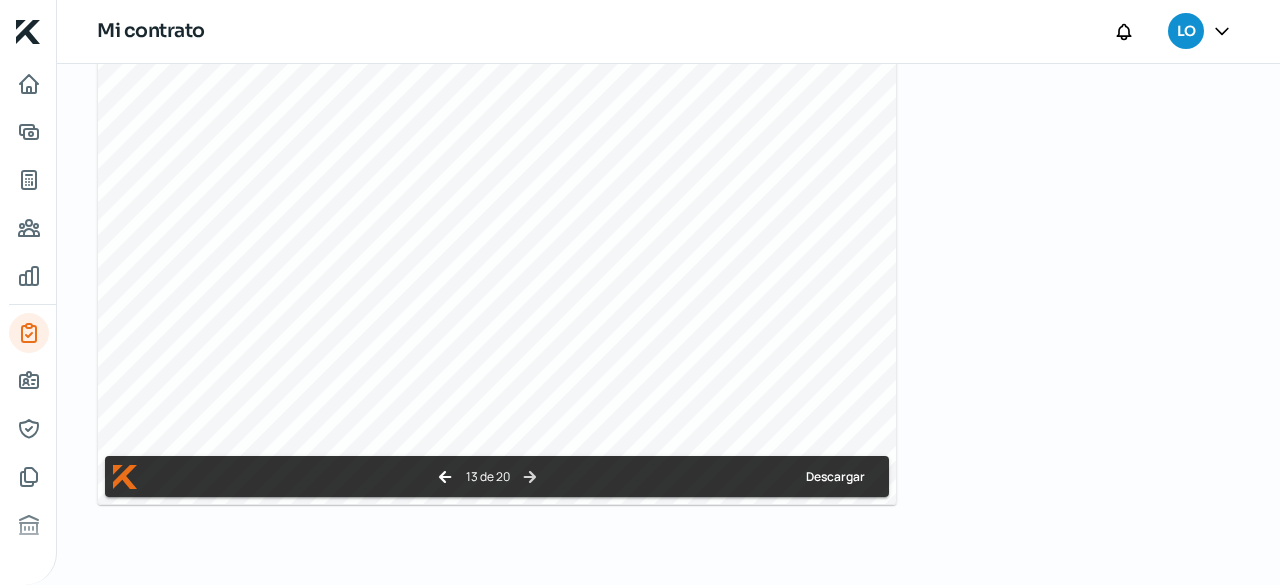 click on "arrow_forward" at bounding box center (530, 477) 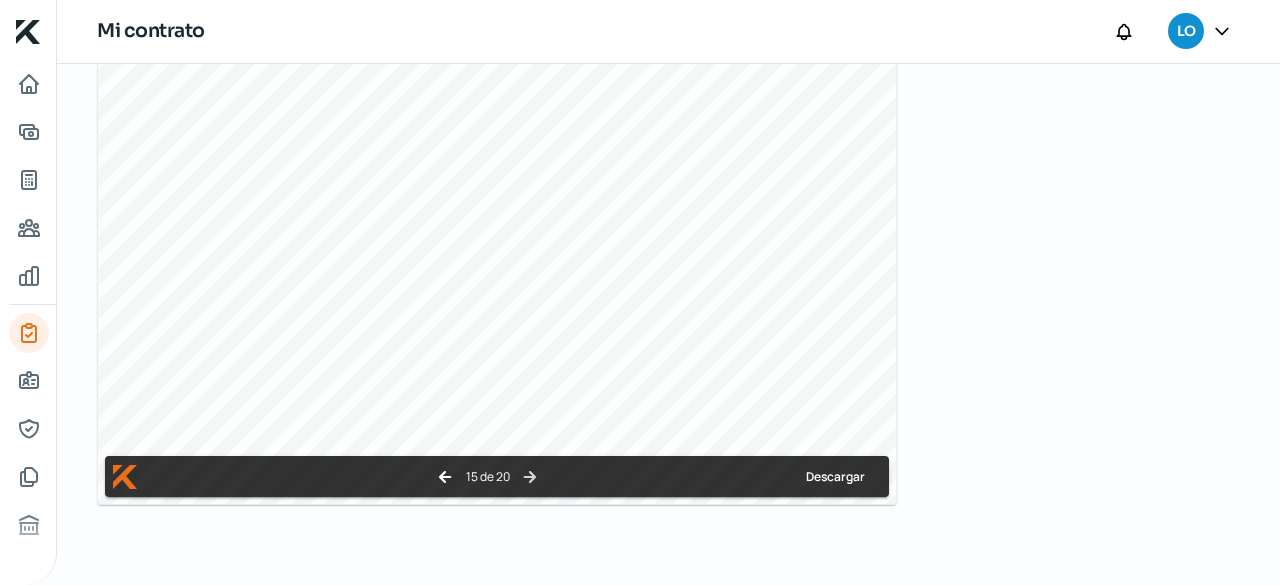 click on "arrow_forward" at bounding box center (530, 477) 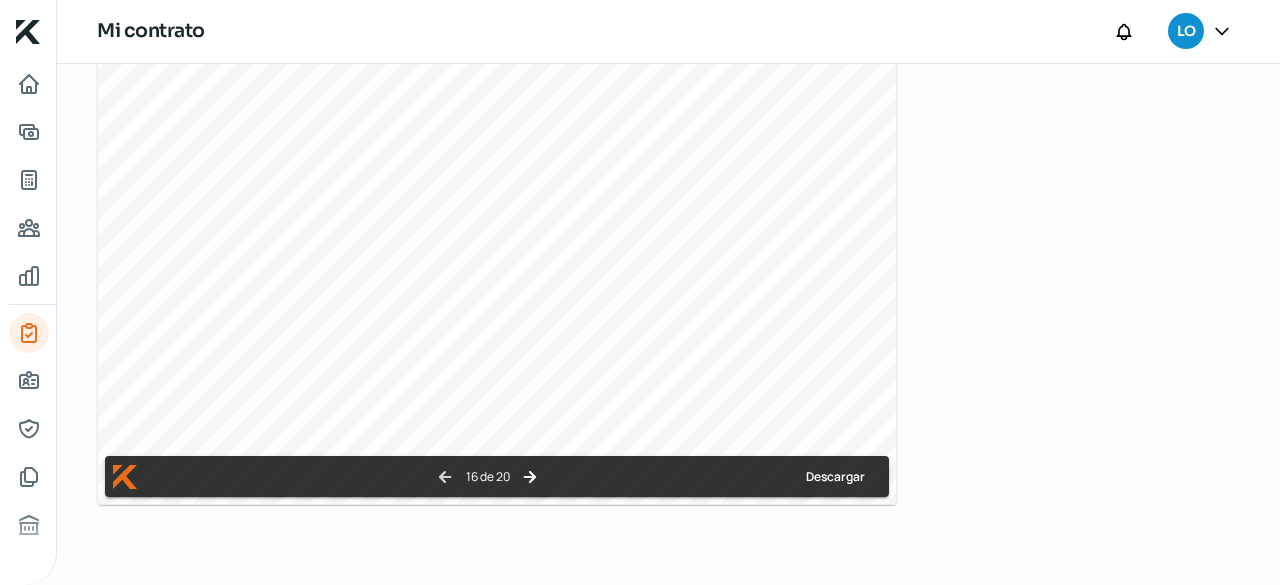 click on "arrow_back" at bounding box center (445, 477) 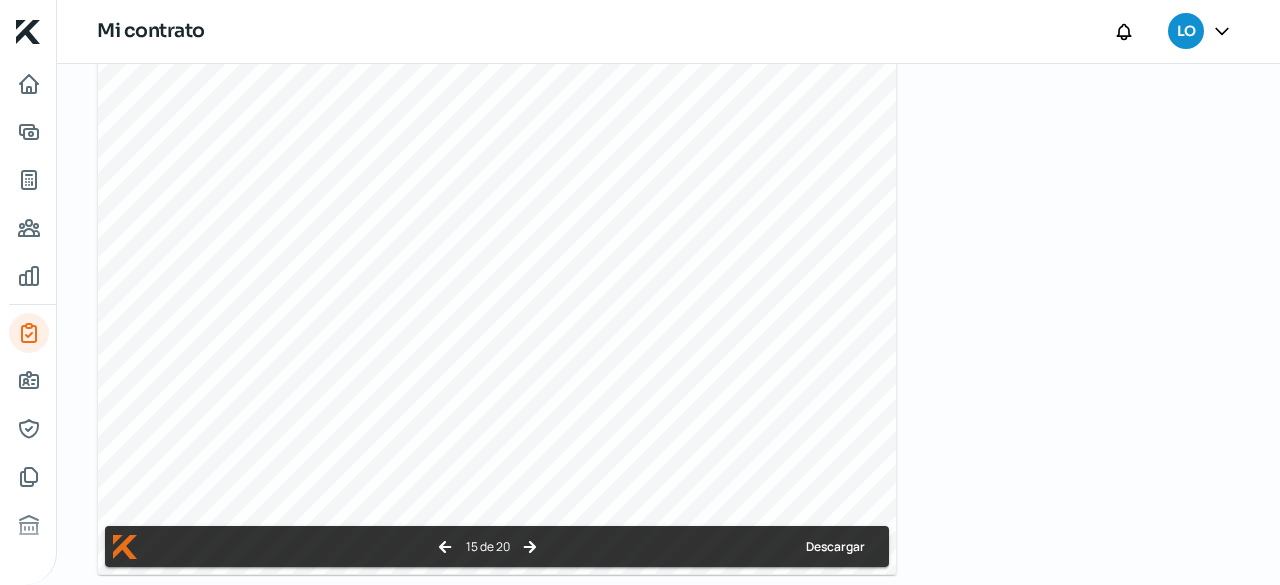 scroll, scrollTop: 971, scrollLeft: 0, axis: vertical 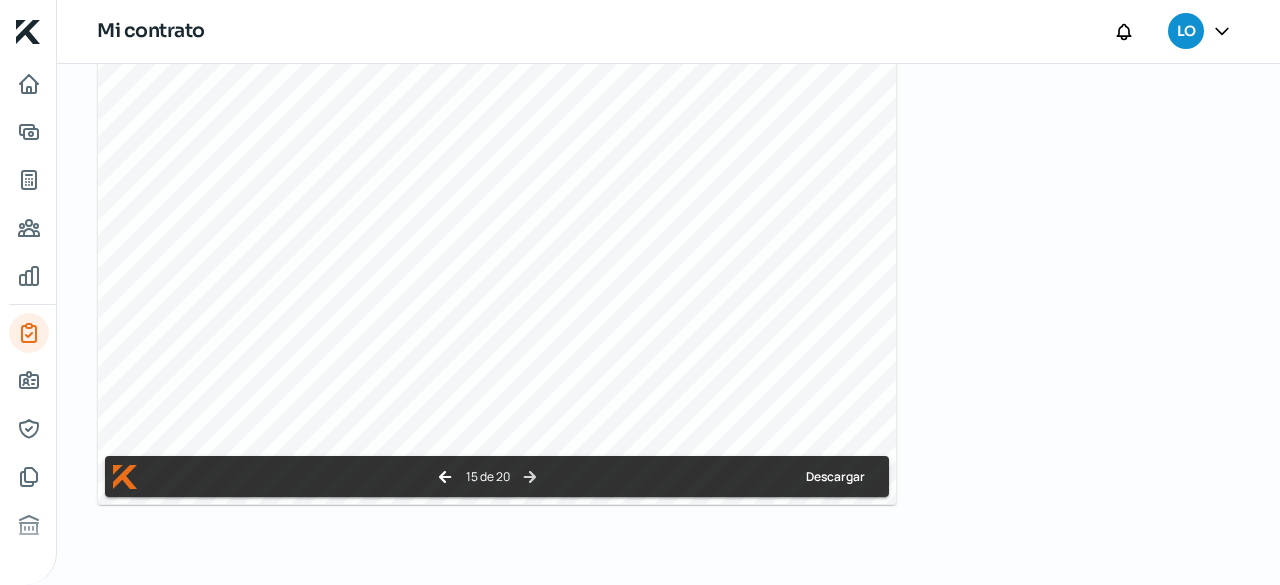click on "arrow_forward" at bounding box center (530, 477) 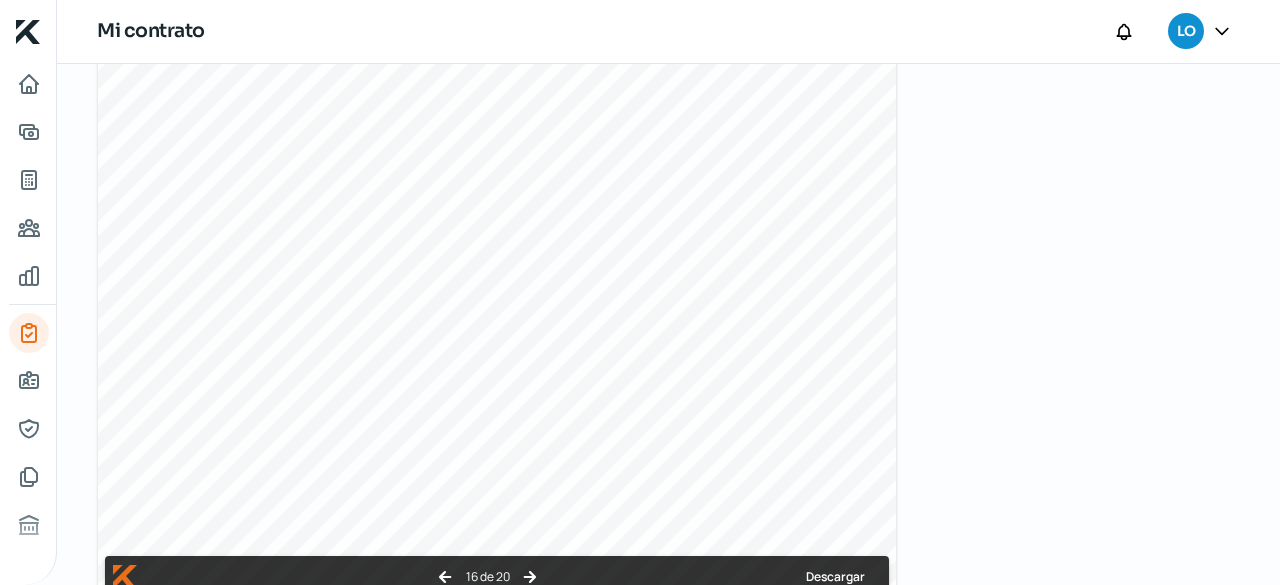 scroll, scrollTop: 971, scrollLeft: 0, axis: vertical 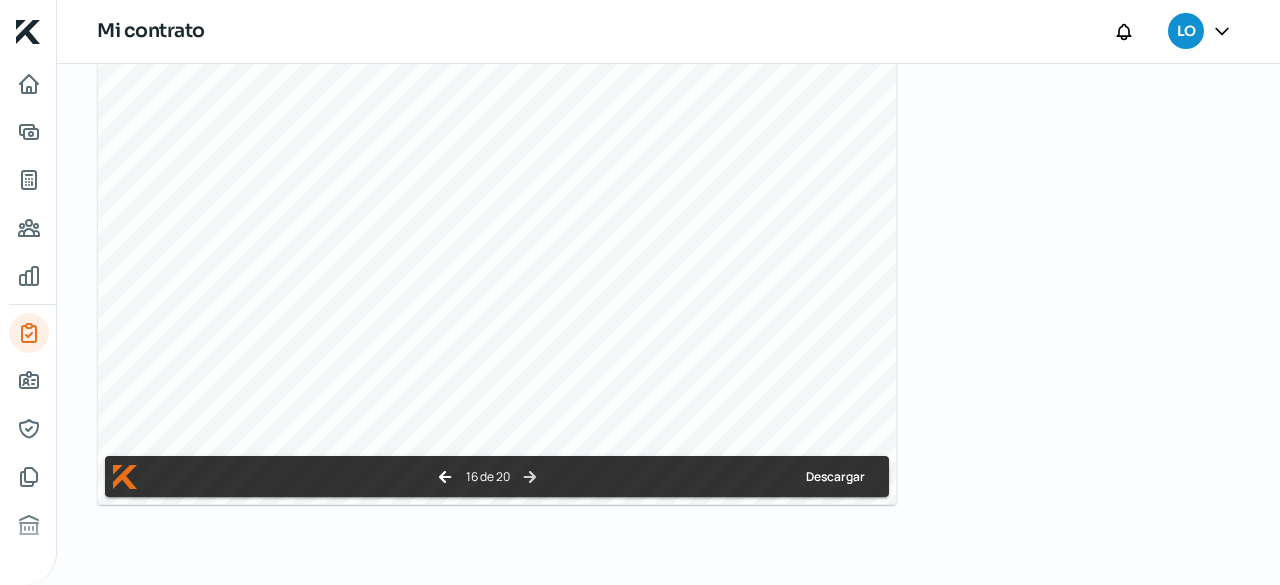 click on "arrow_forward" at bounding box center [530, 477] 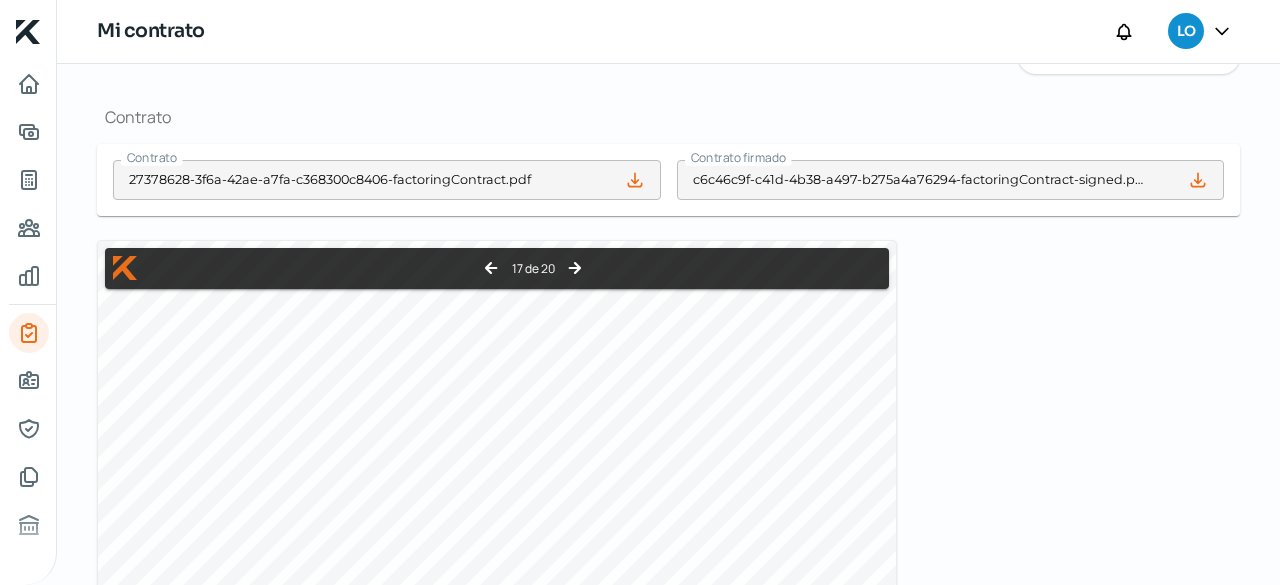 scroll, scrollTop: 71, scrollLeft: 0, axis: vertical 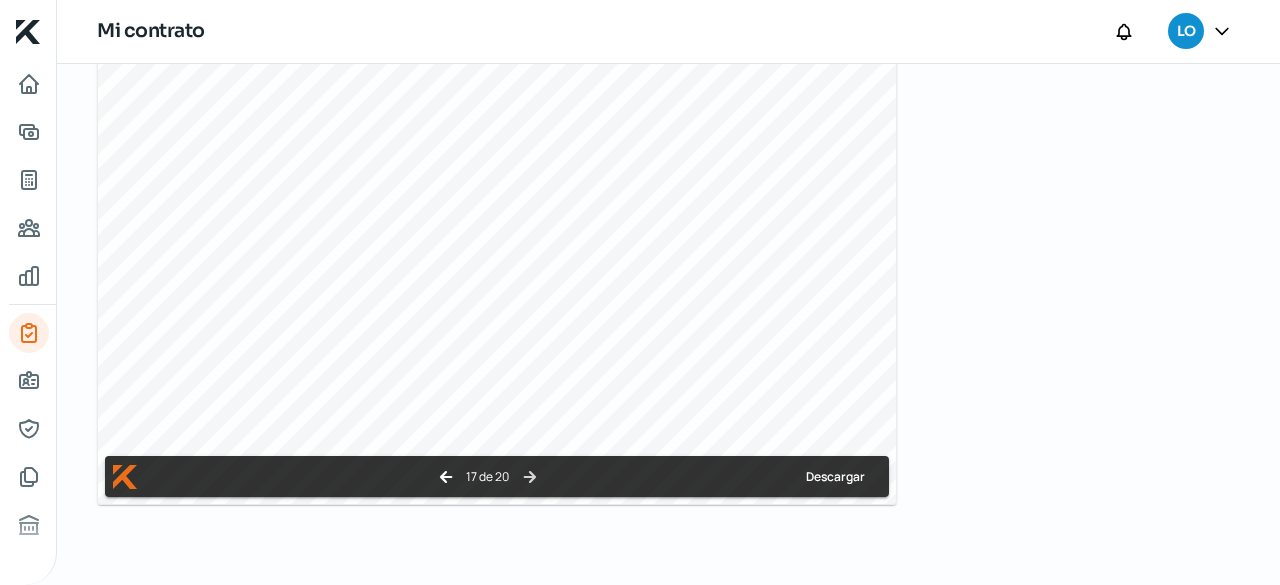click on "arrow_forward" at bounding box center (530, 477) 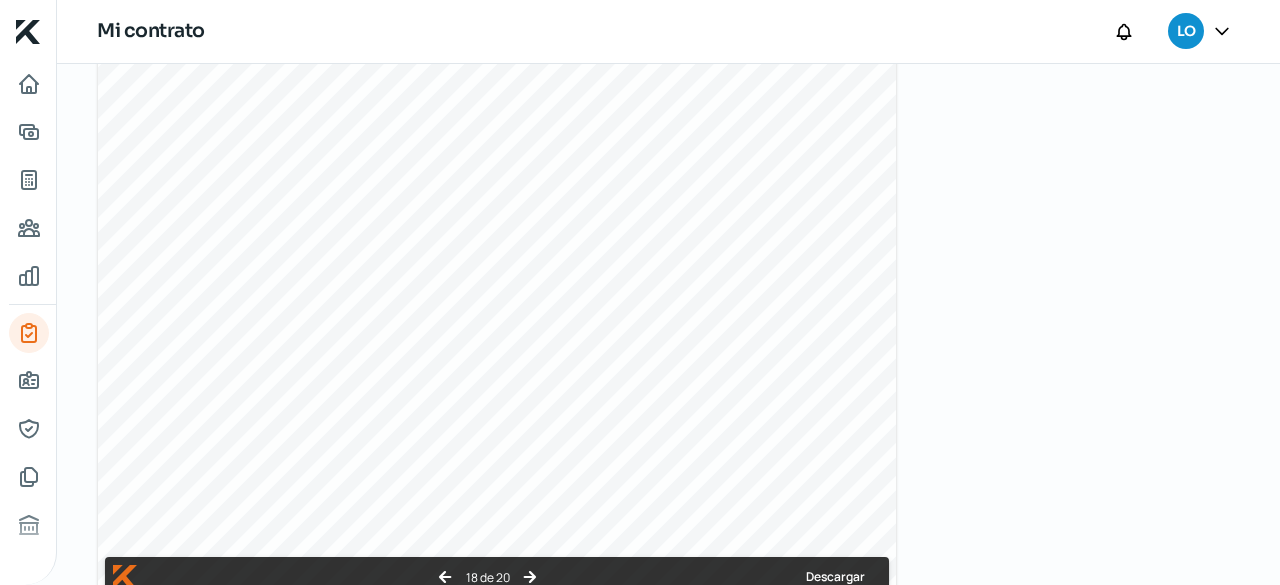 scroll, scrollTop: 876, scrollLeft: 0, axis: vertical 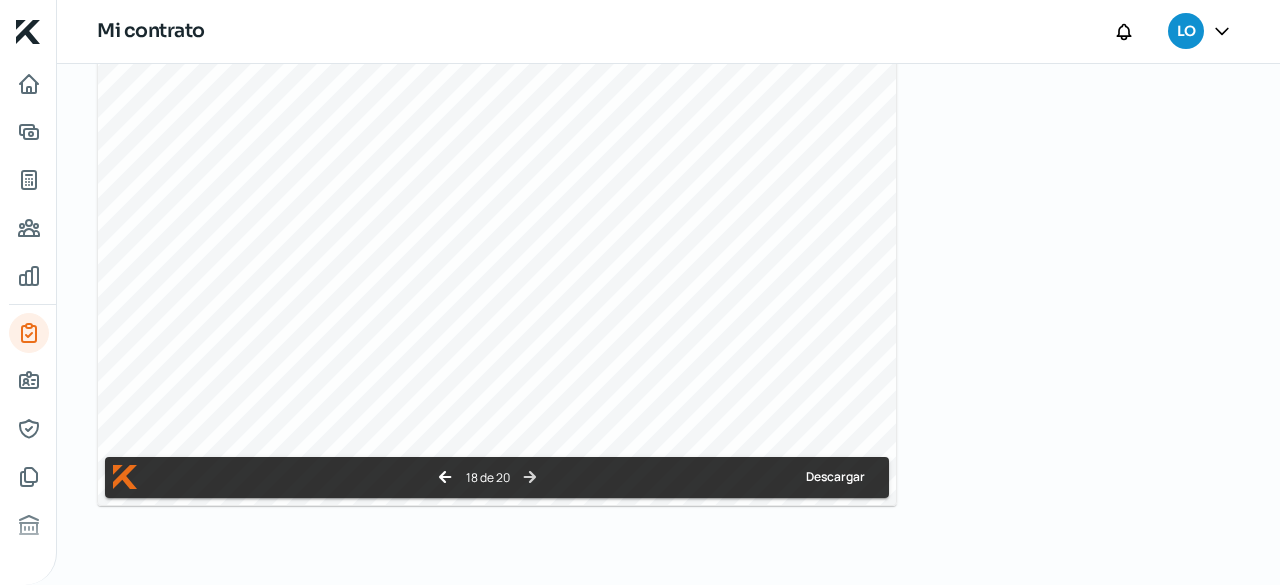 click on "arrow_forward" at bounding box center (530, 477) 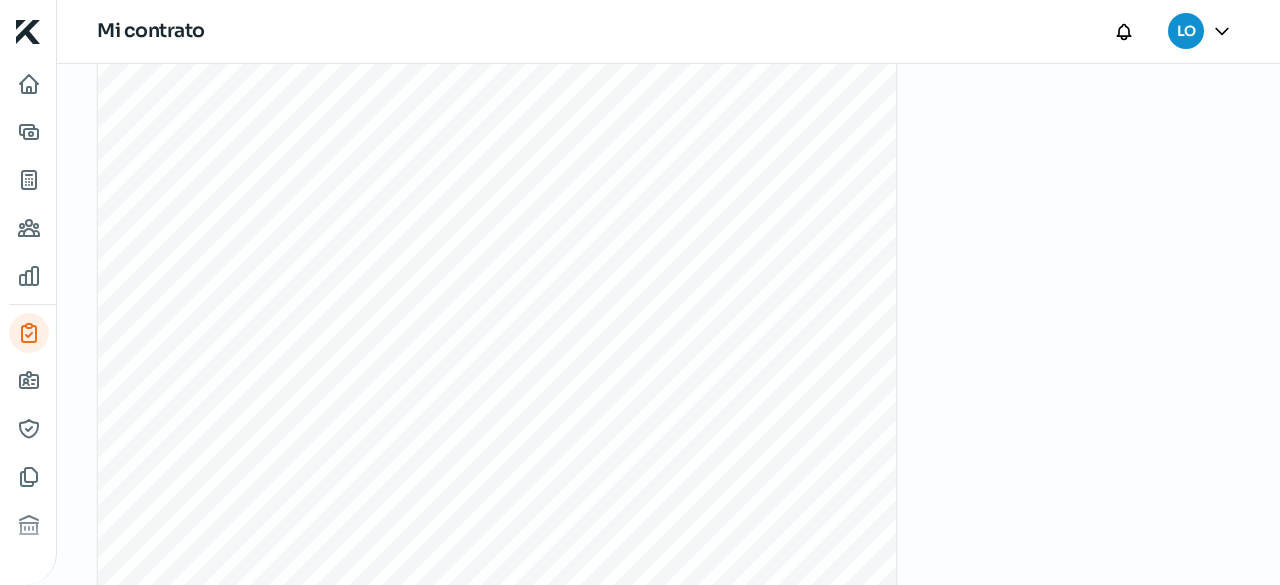 scroll, scrollTop: 876, scrollLeft: 0, axis: vertical 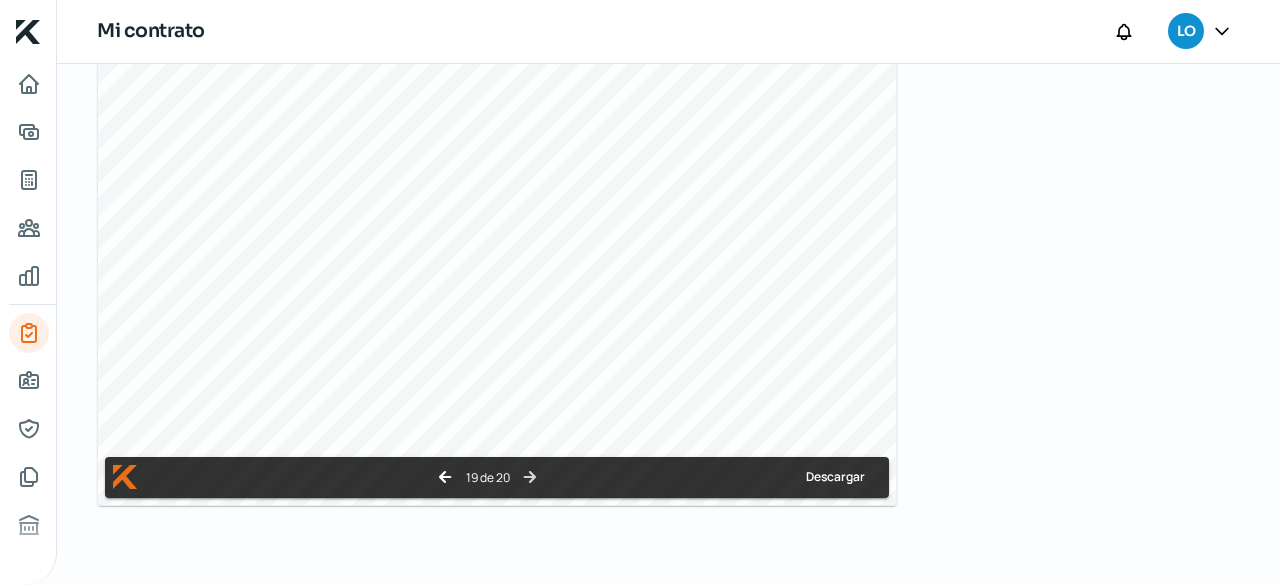 click on "arrow_forward" at bounding box center (530, 477) 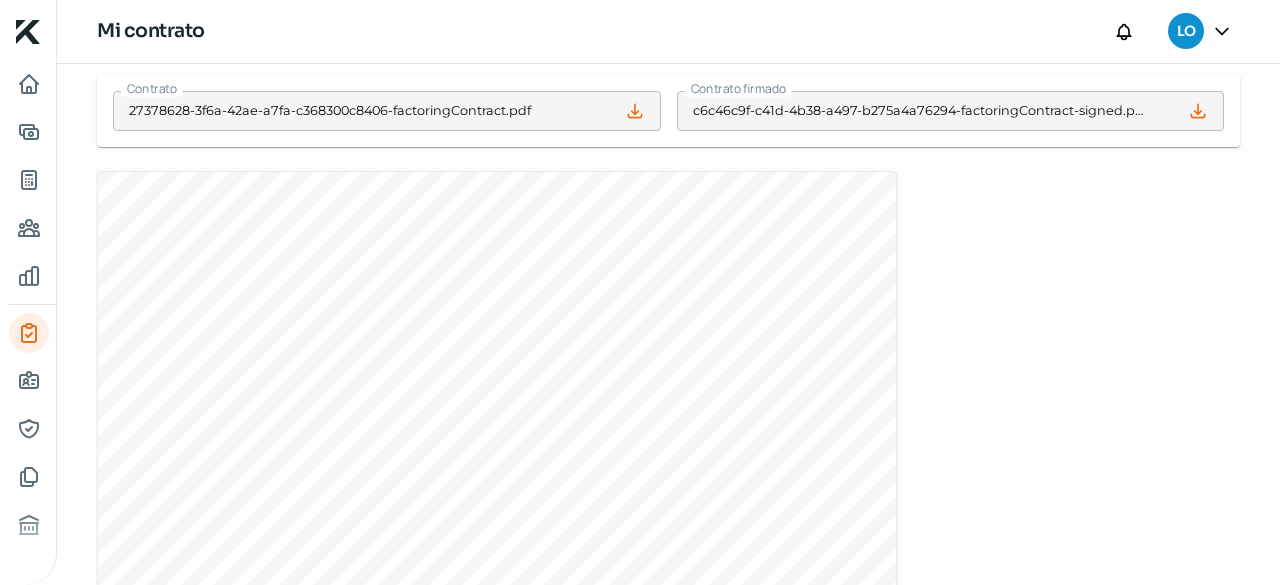 scroll, scrollTop: 0, scrollLeft: 0, axis: both 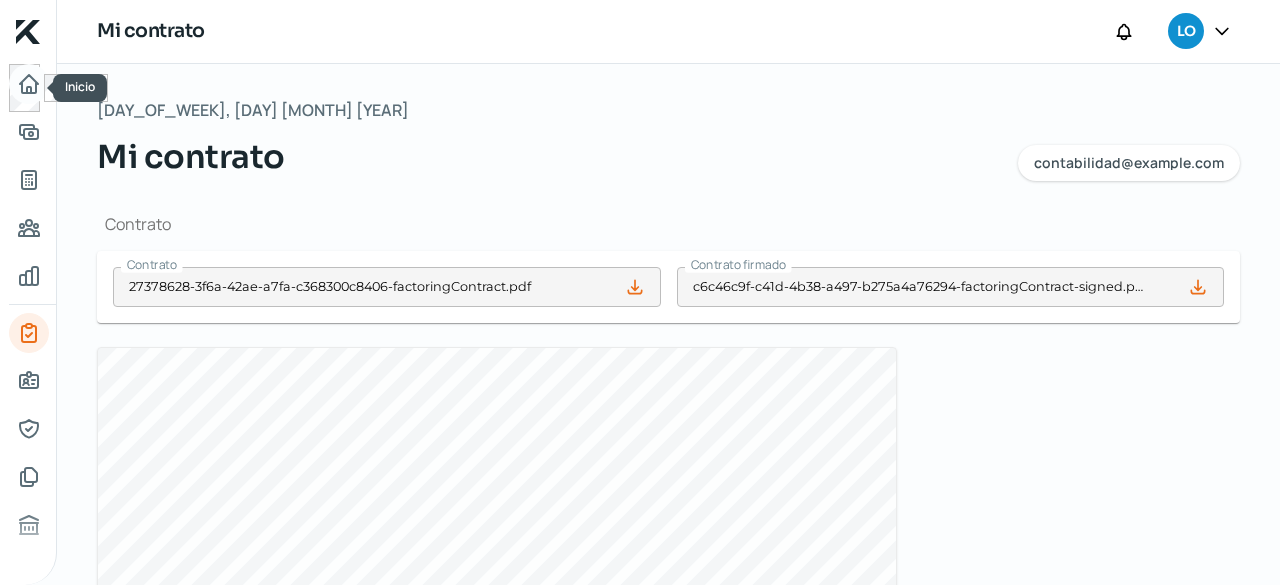 click 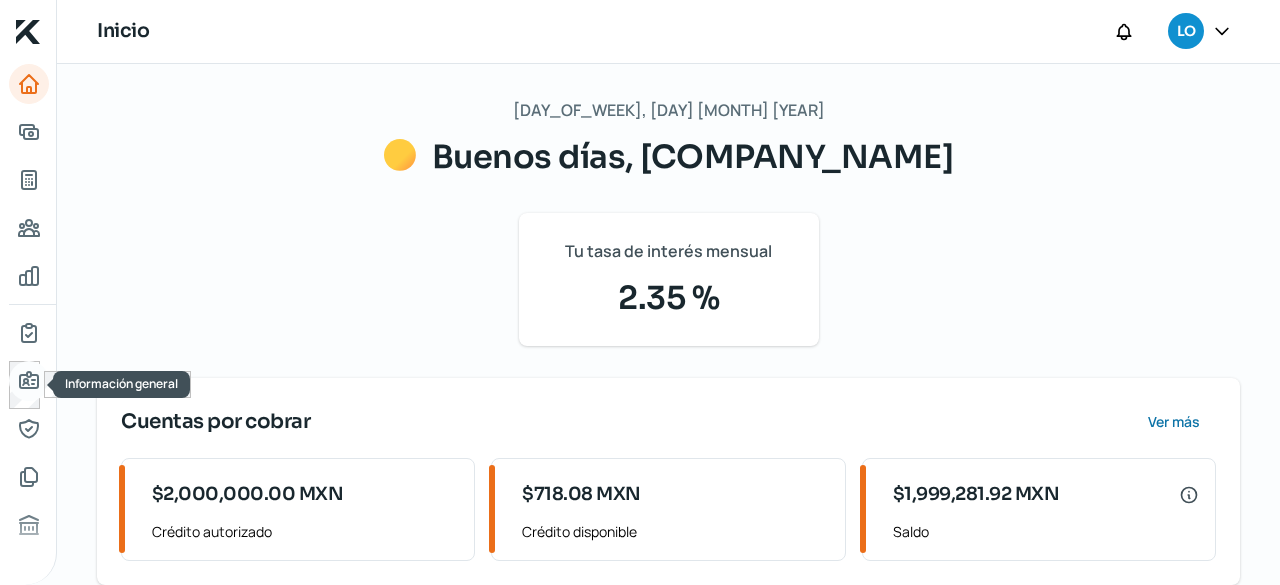 click 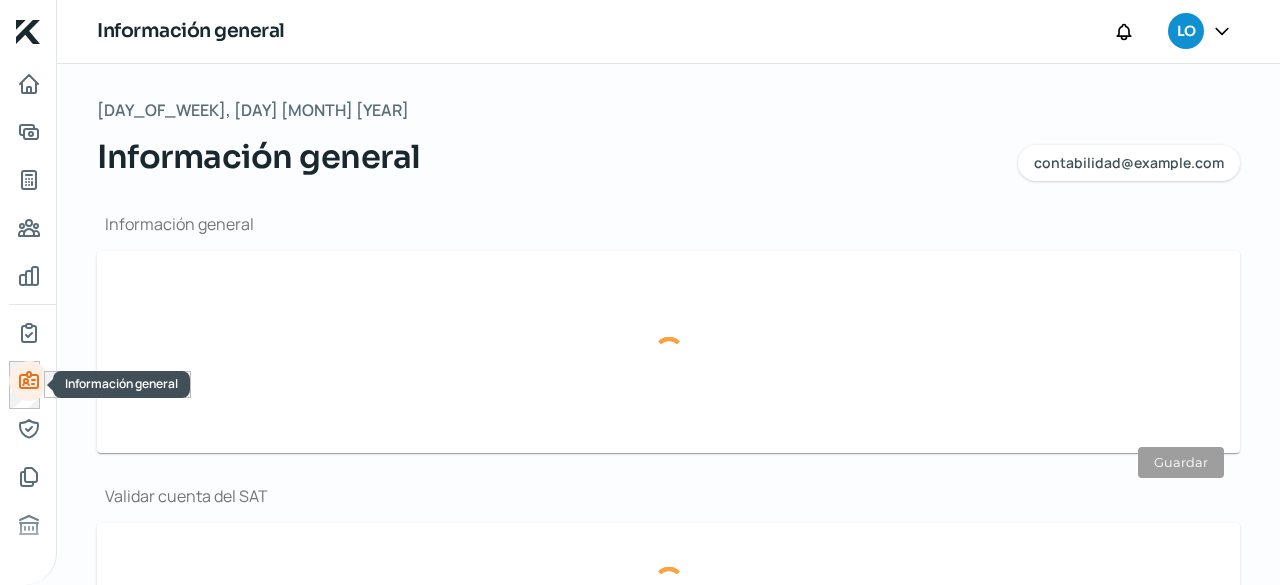type on "contabilidad@example.com" 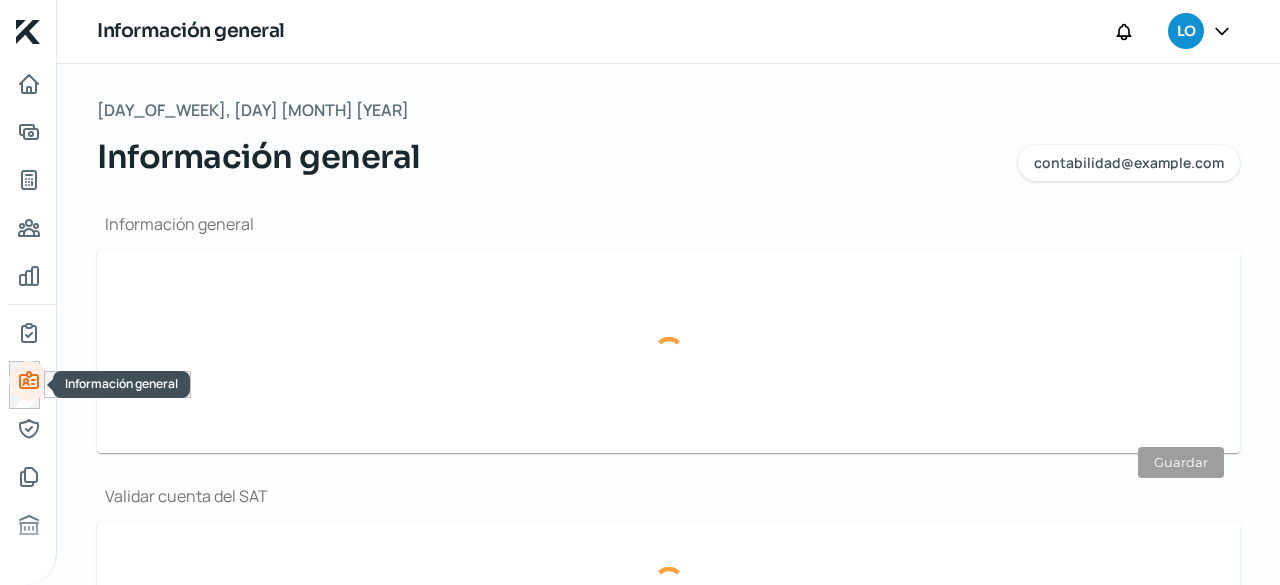 type on "Personas morales del régimen general" 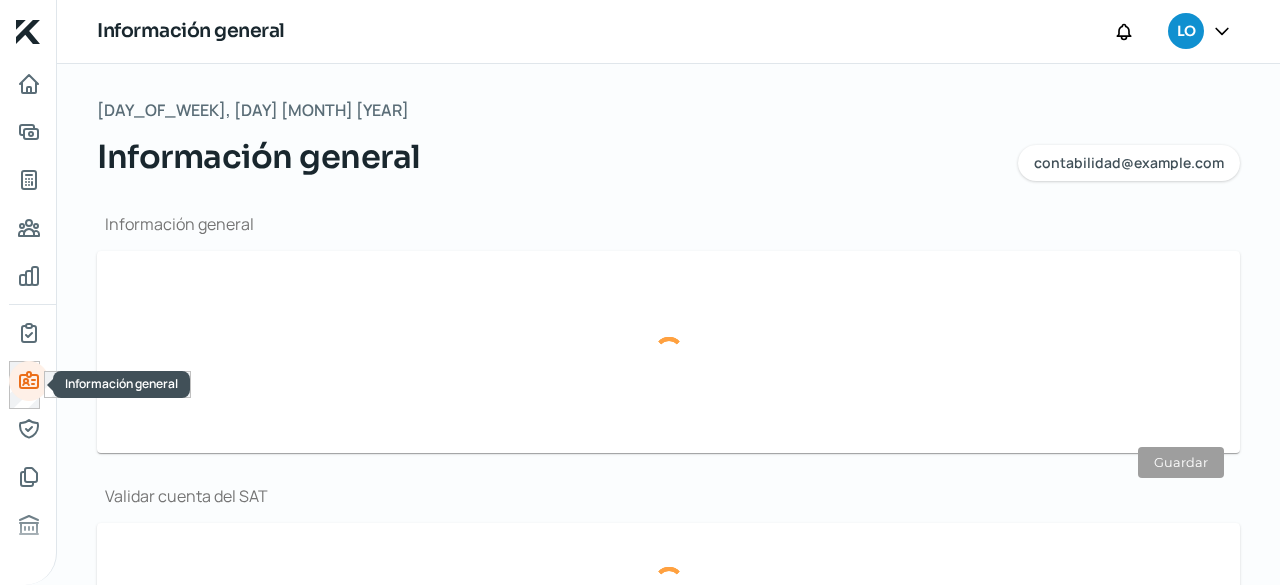 type on "FUNDIDORA" 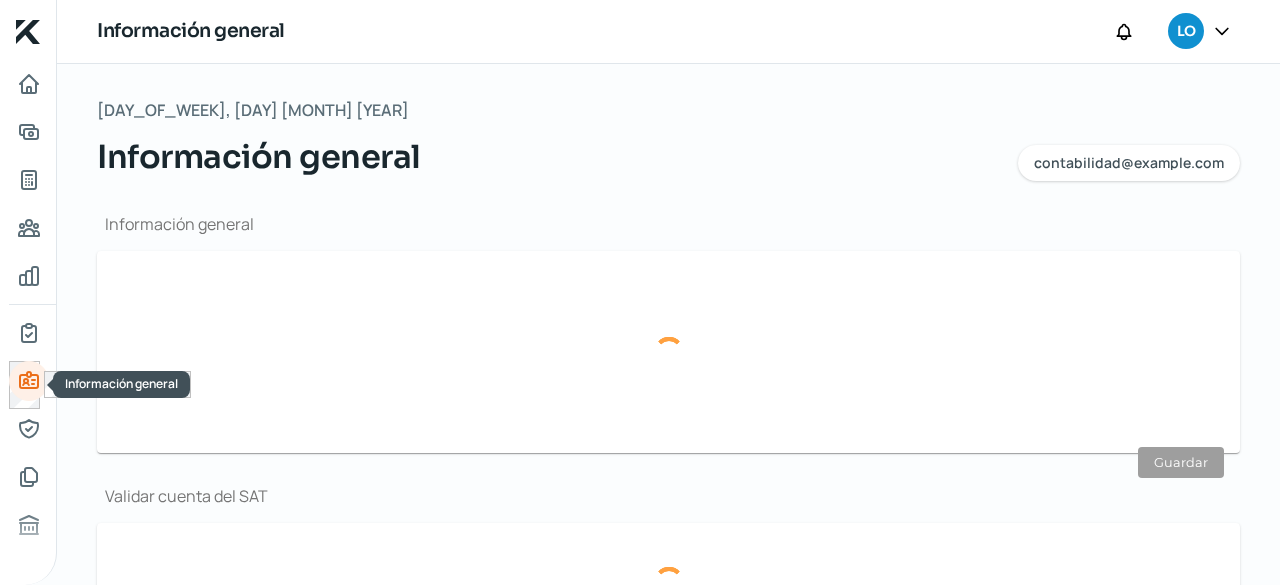 type on "501" 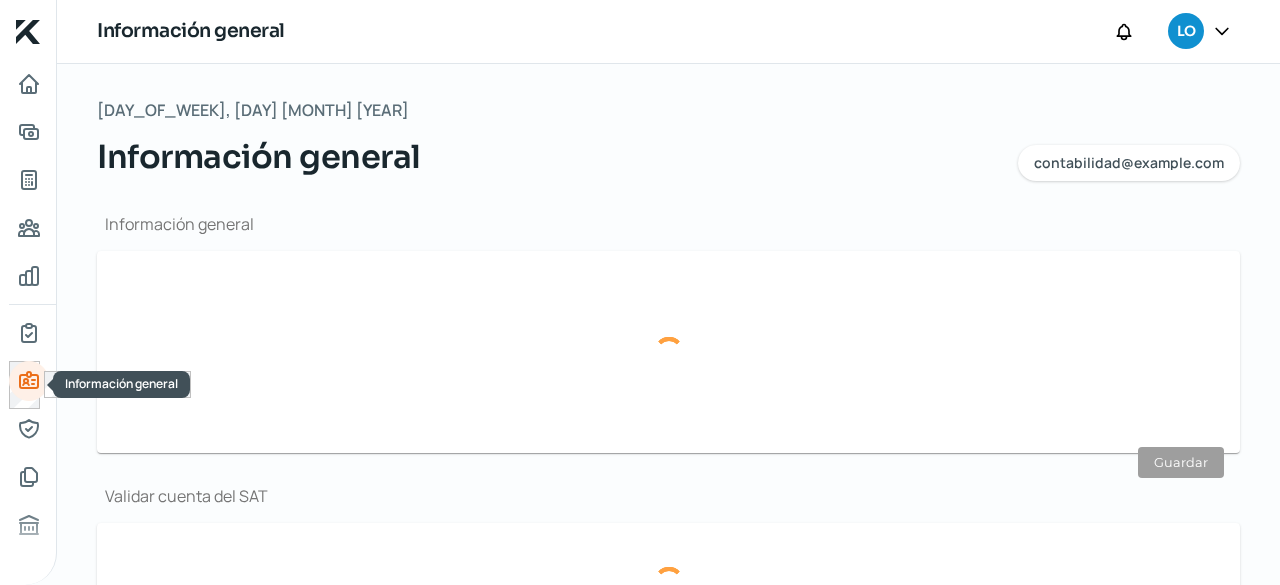type on "[ZIP]" 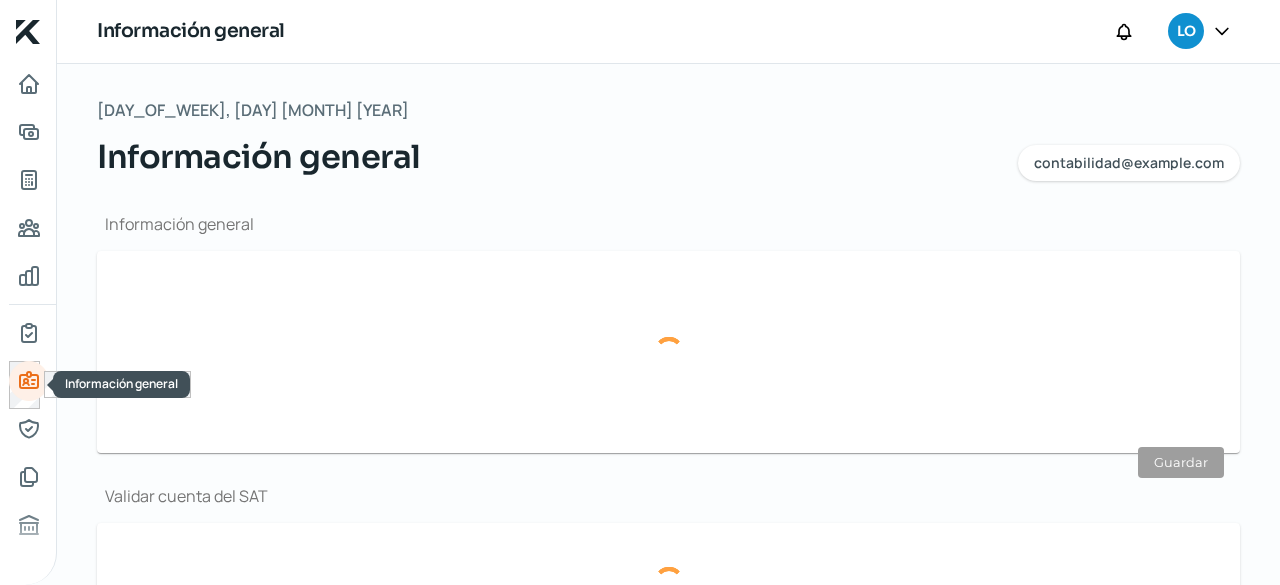 type on "OBRERA" 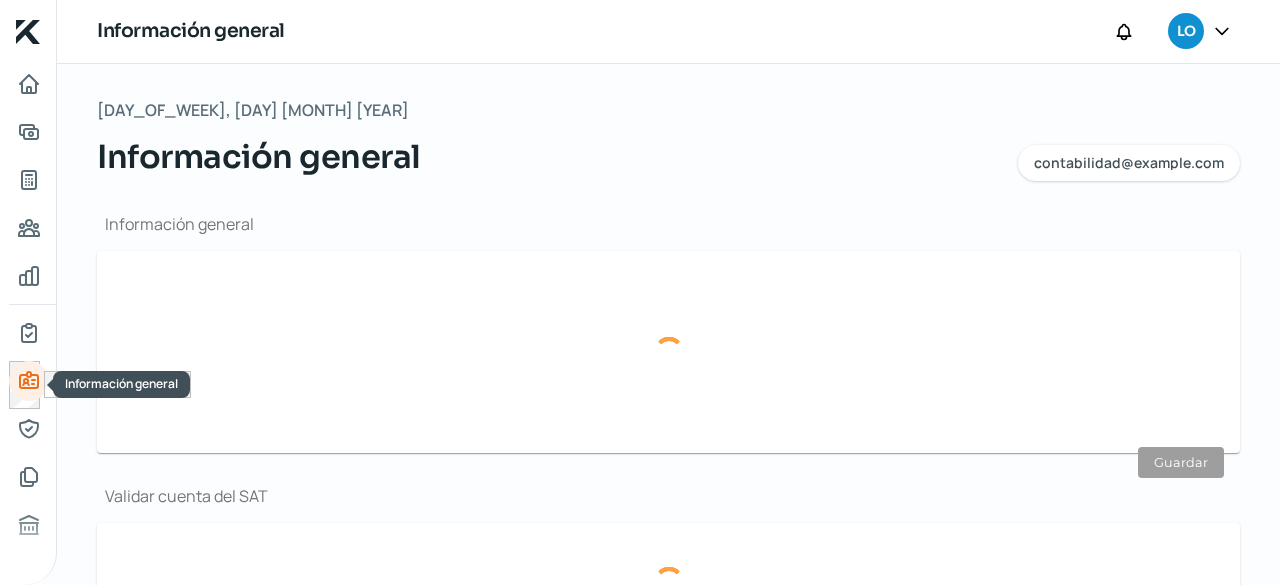 type on "0" 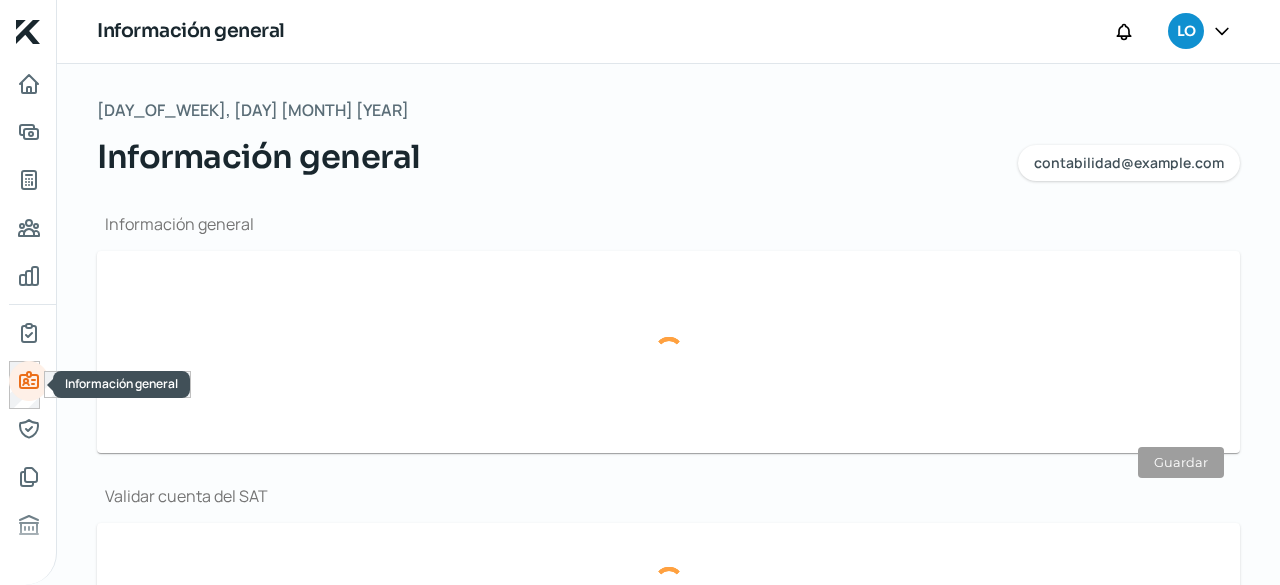 type on "0" 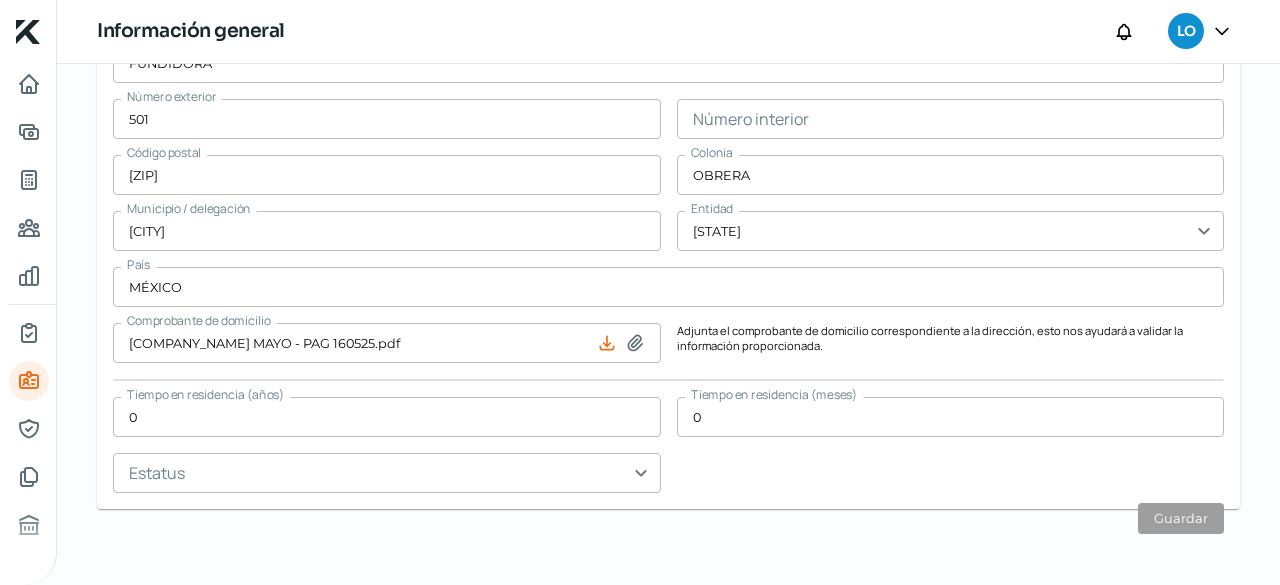 scroll, scrollTop: 1322, scrollLeft: 0, axis: vertical 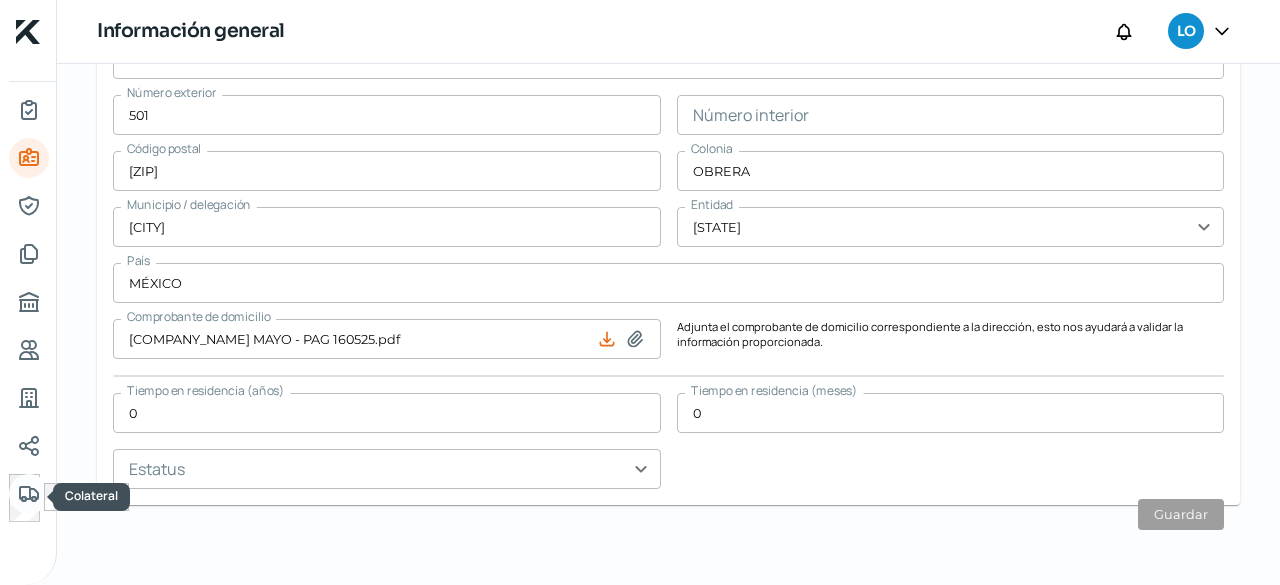 click 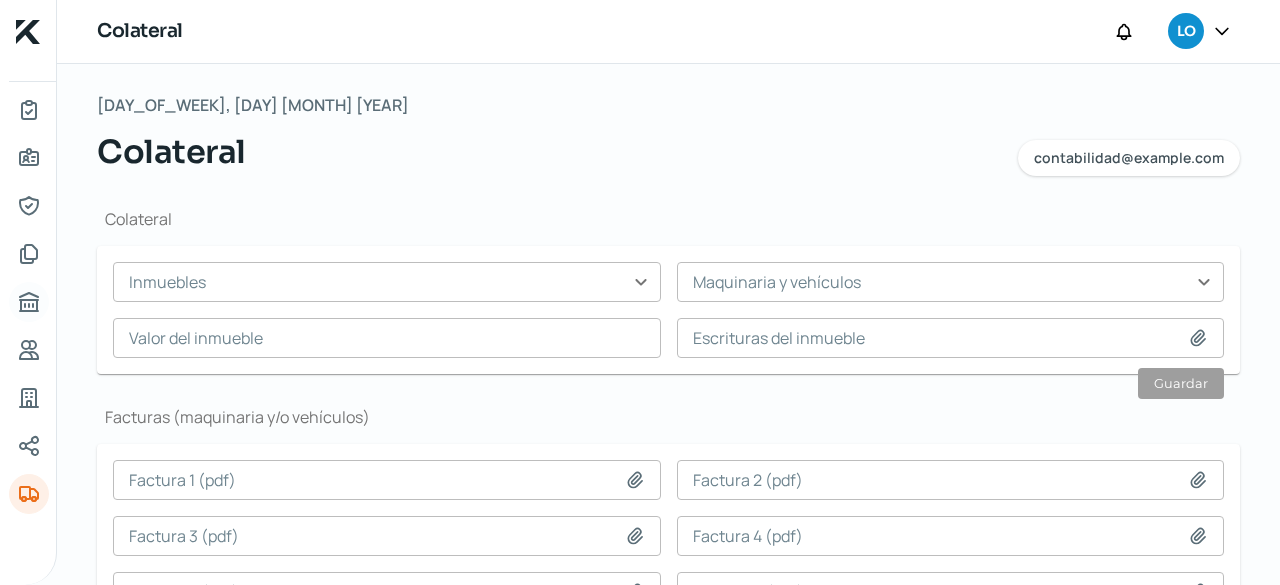 scroll, scrollTop: 0, scrollLeft: 0, axis: both 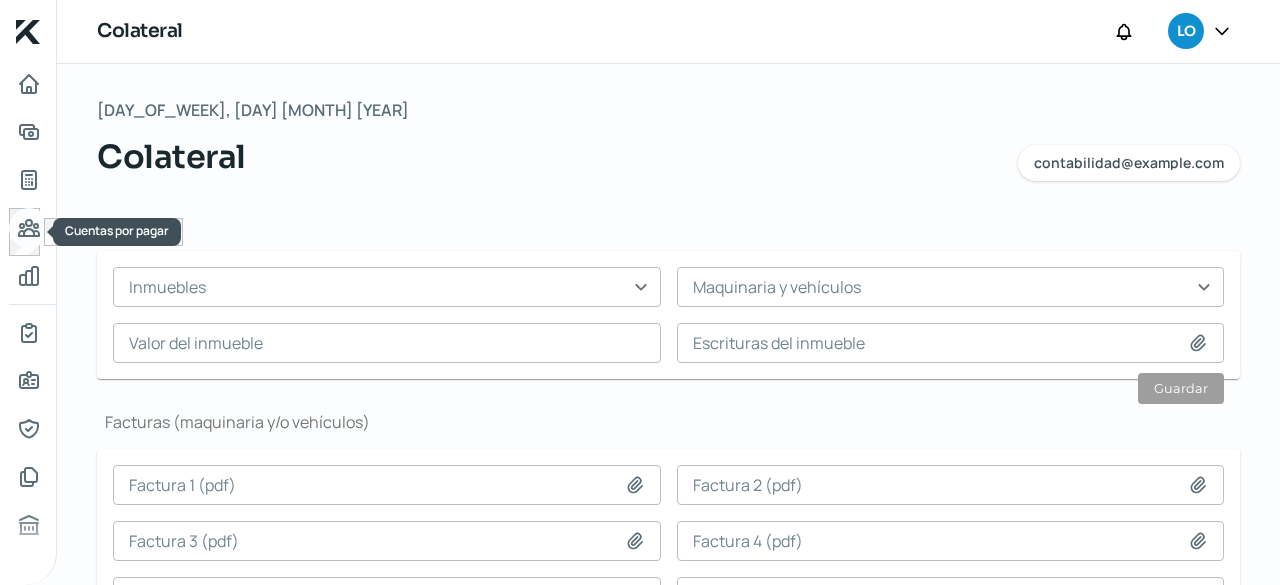 click 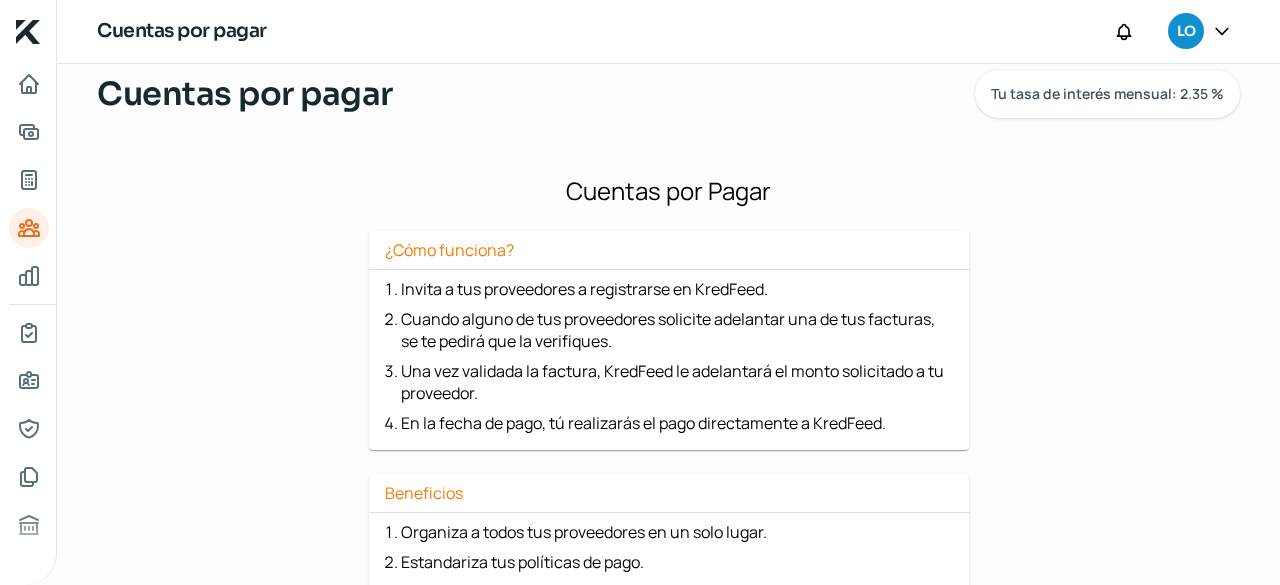 scroll, scrollTop: 272, scrollLeft: 0, axis: vertical 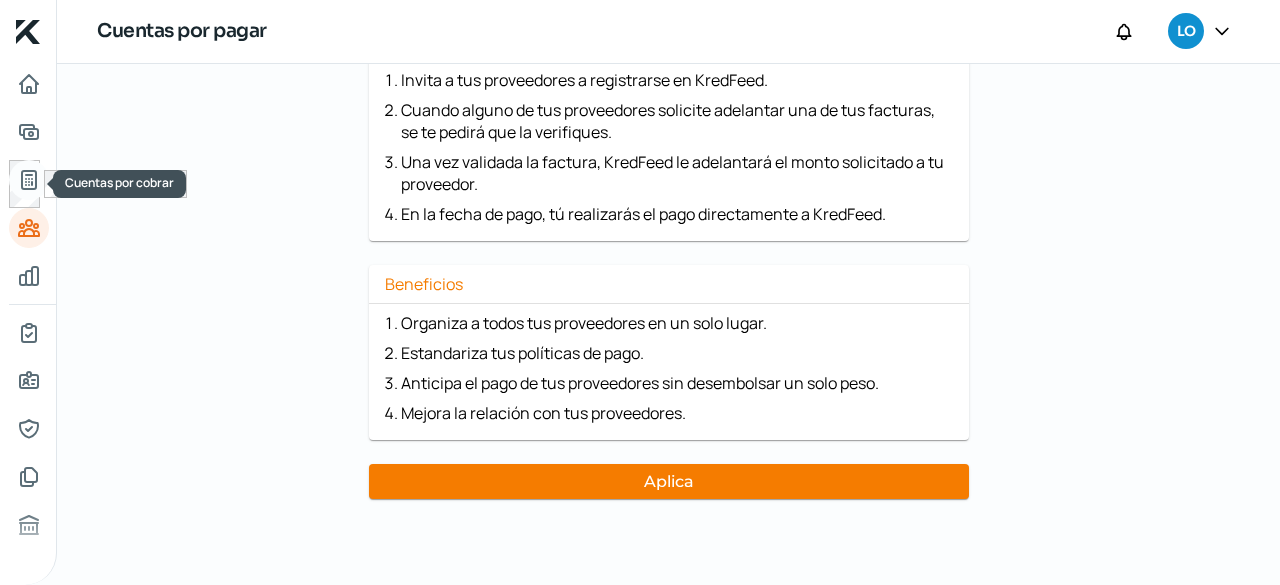 click 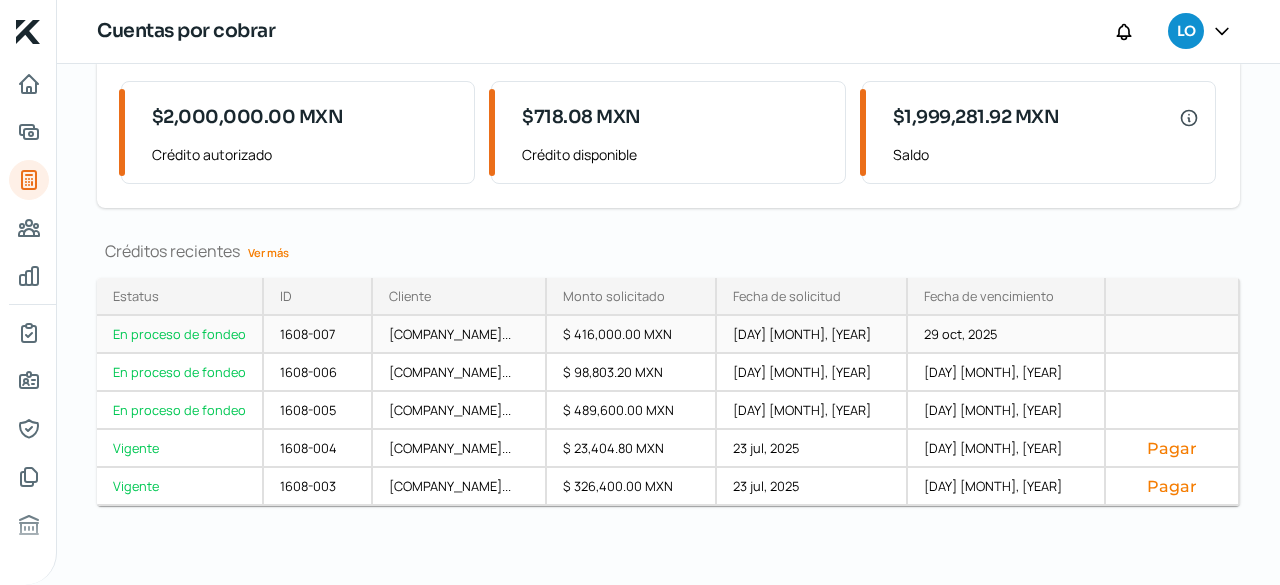 scroll, scrollTop: 0, scrollLeft: 0, axis: both 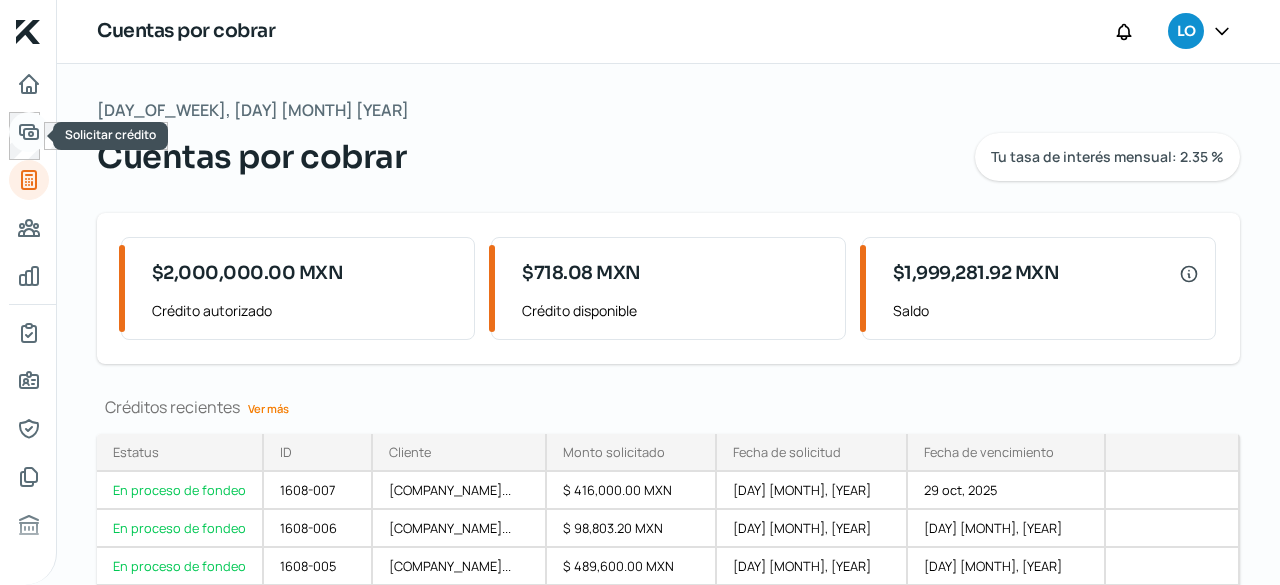 click 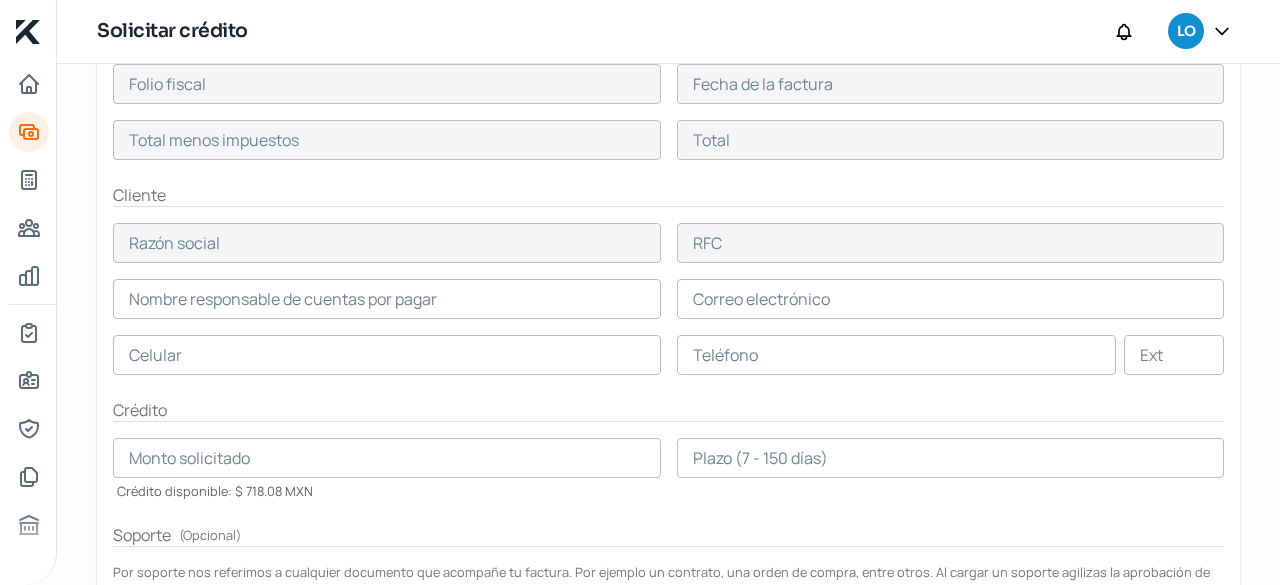 scroll 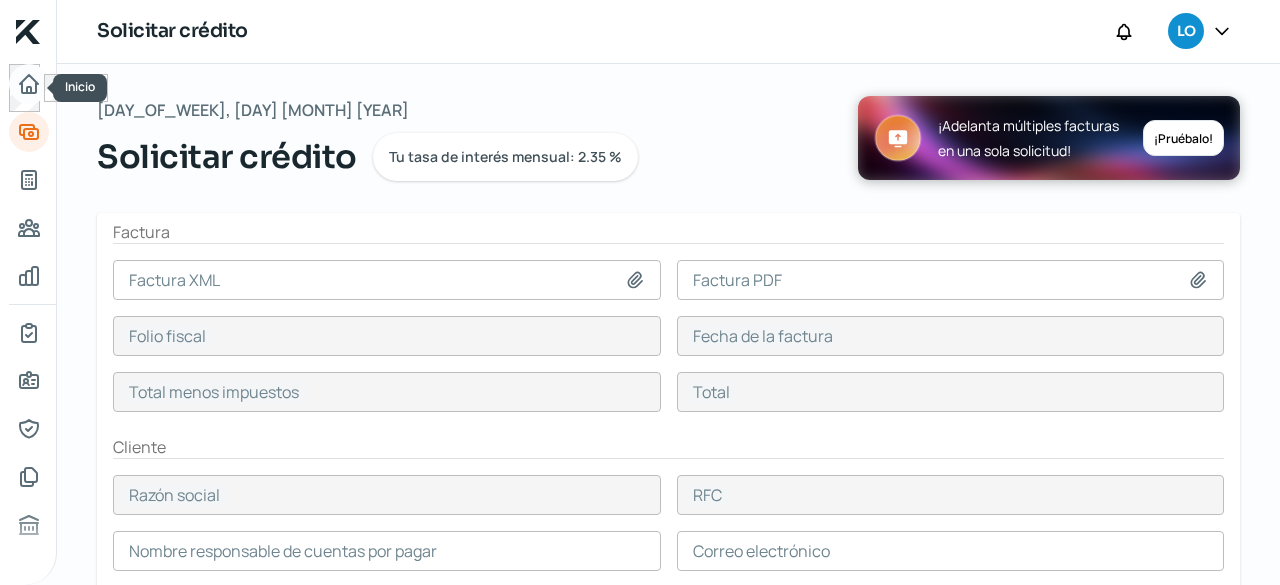 click 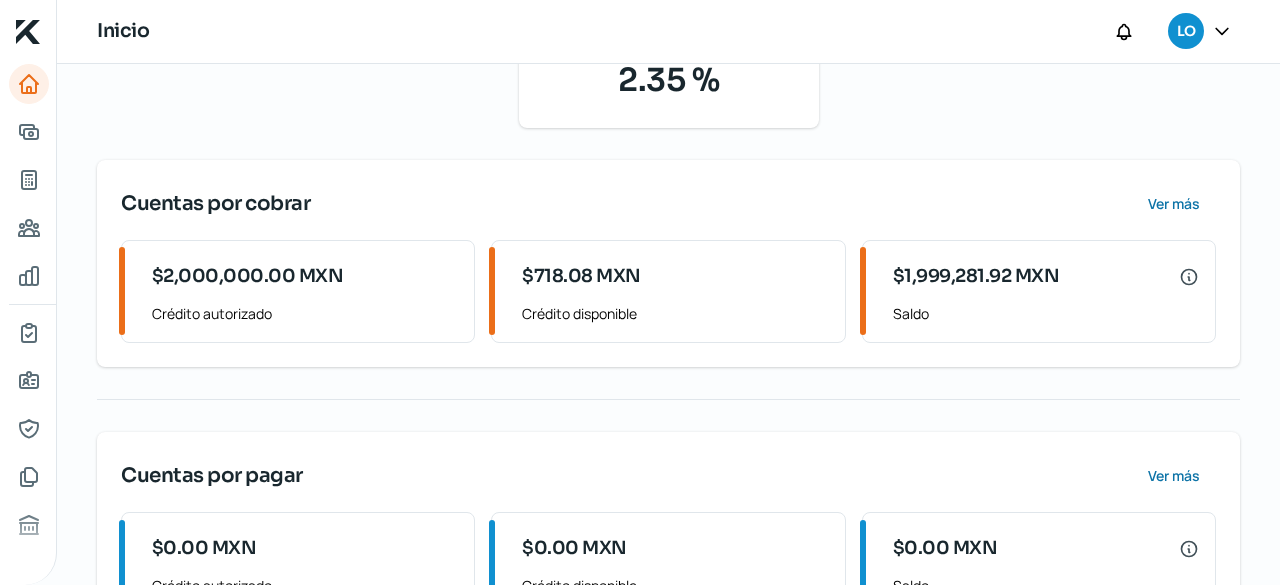 scroll, scrollTop: 302, scrollLeft: 0, axis: vertical 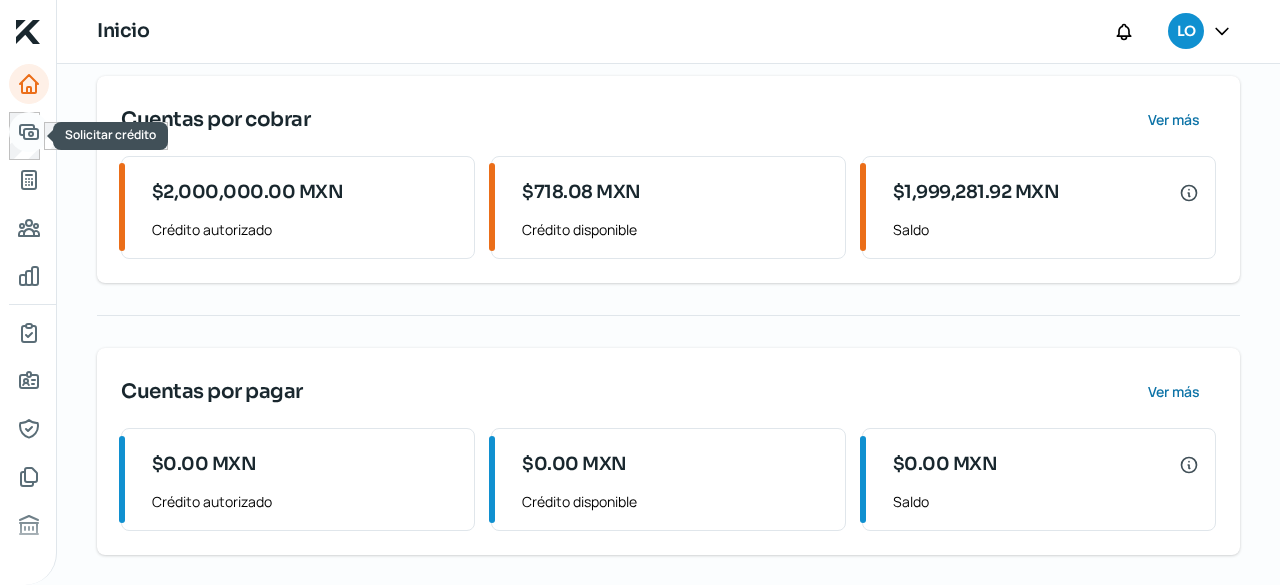 click 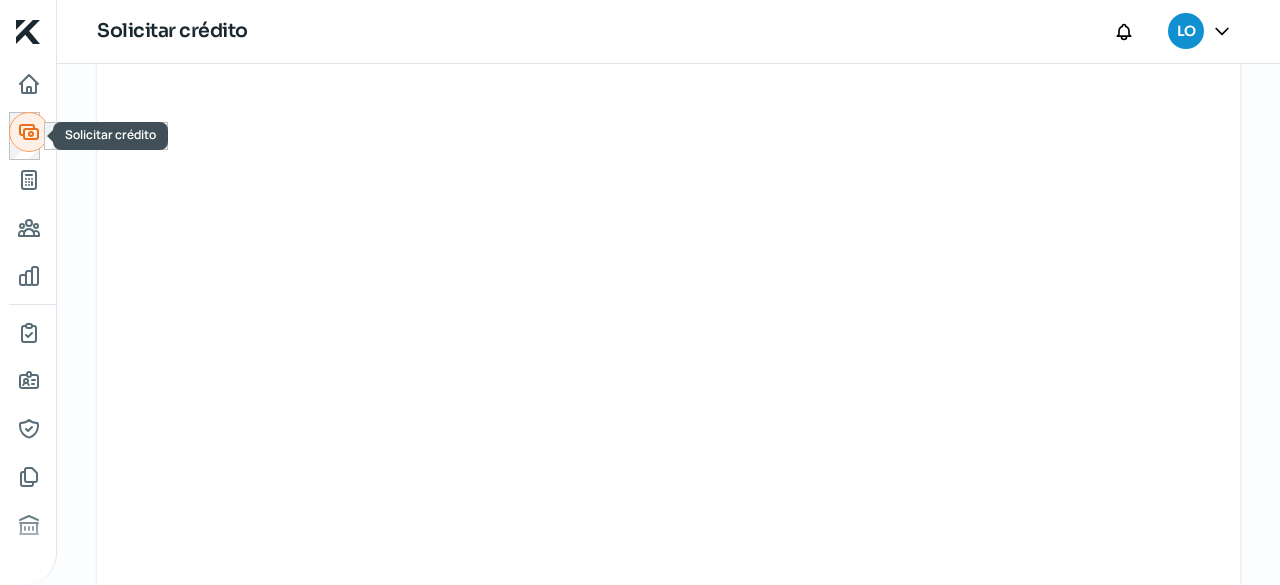scroll, scrollTop: 0, scrollLeft: 0, axis: both 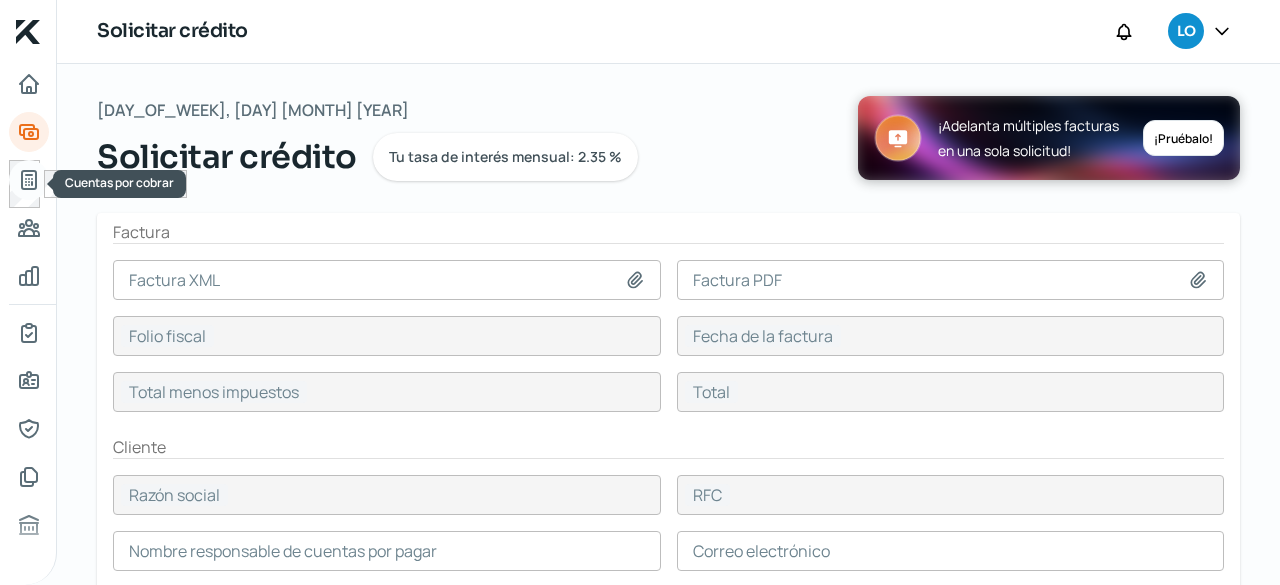 click 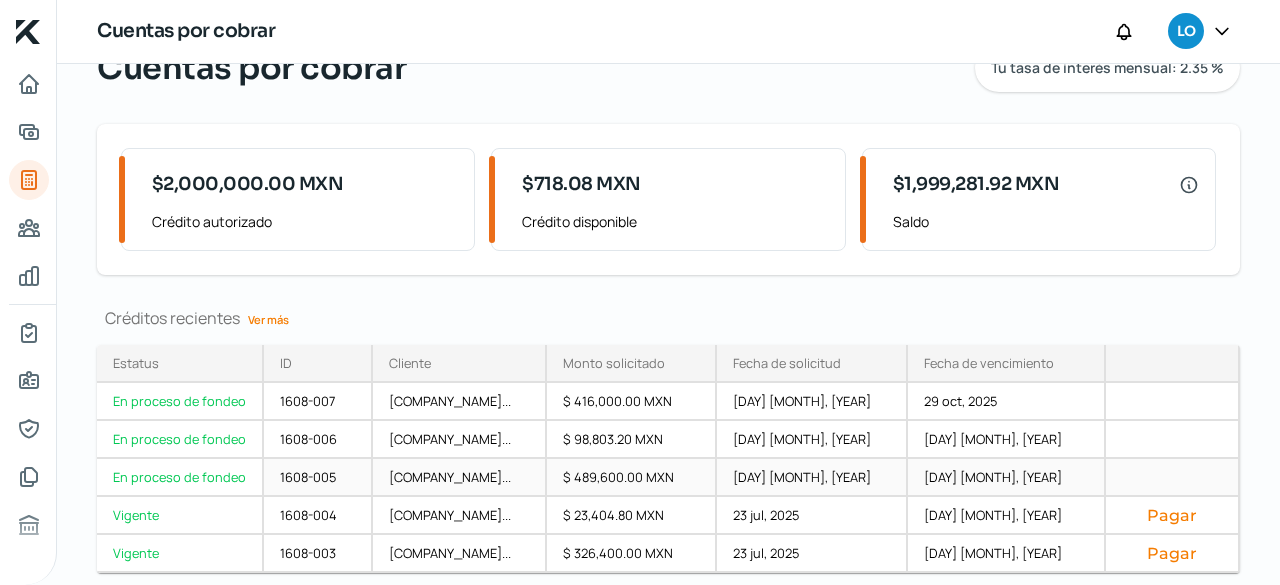 scroll, scrollTop: 156, scrollLeft: 0, axis: vertical 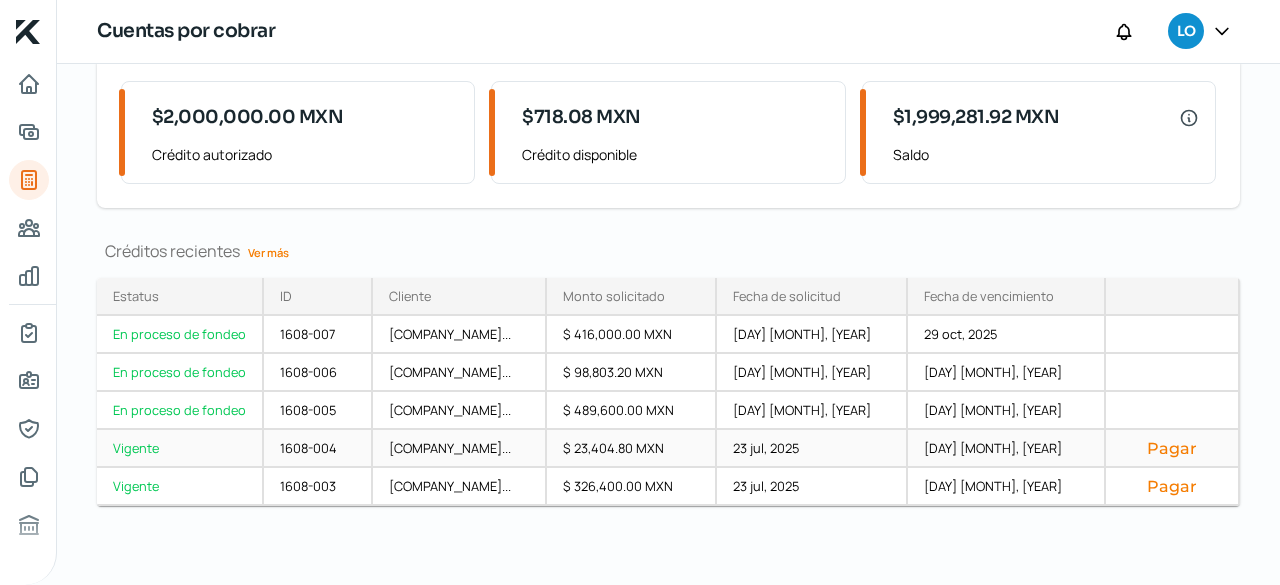 click on "[COMPANY_NAME]..." at bounding box center [460, 449] 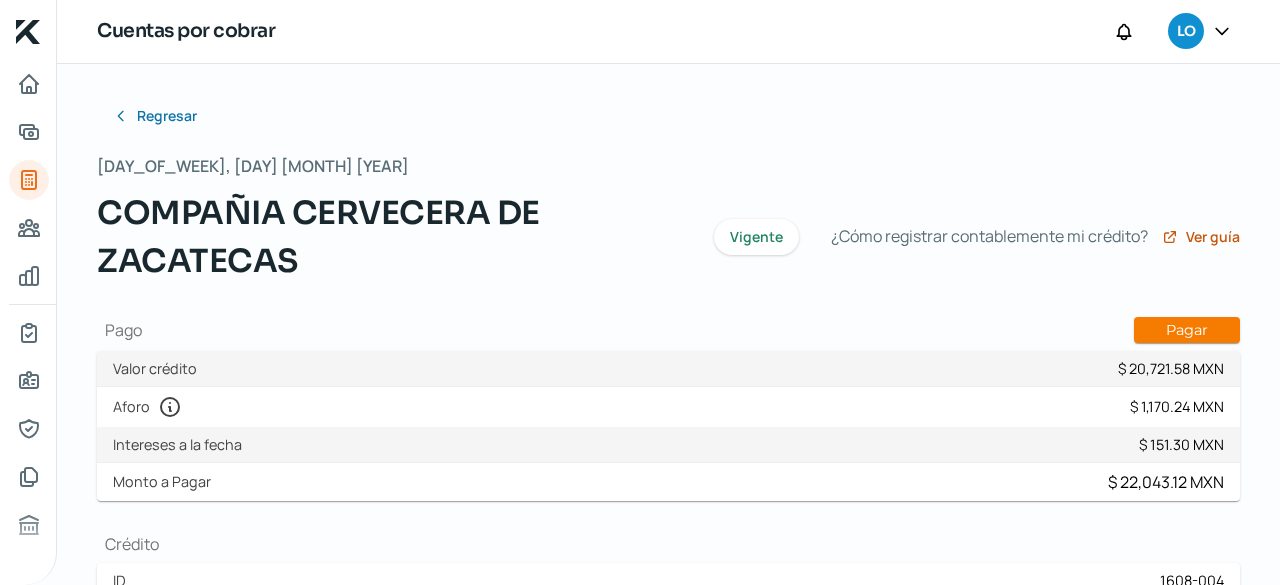 type on "LSR131107KF0_FACTURA_CFDi-62337_CZA890112KS6.xml" 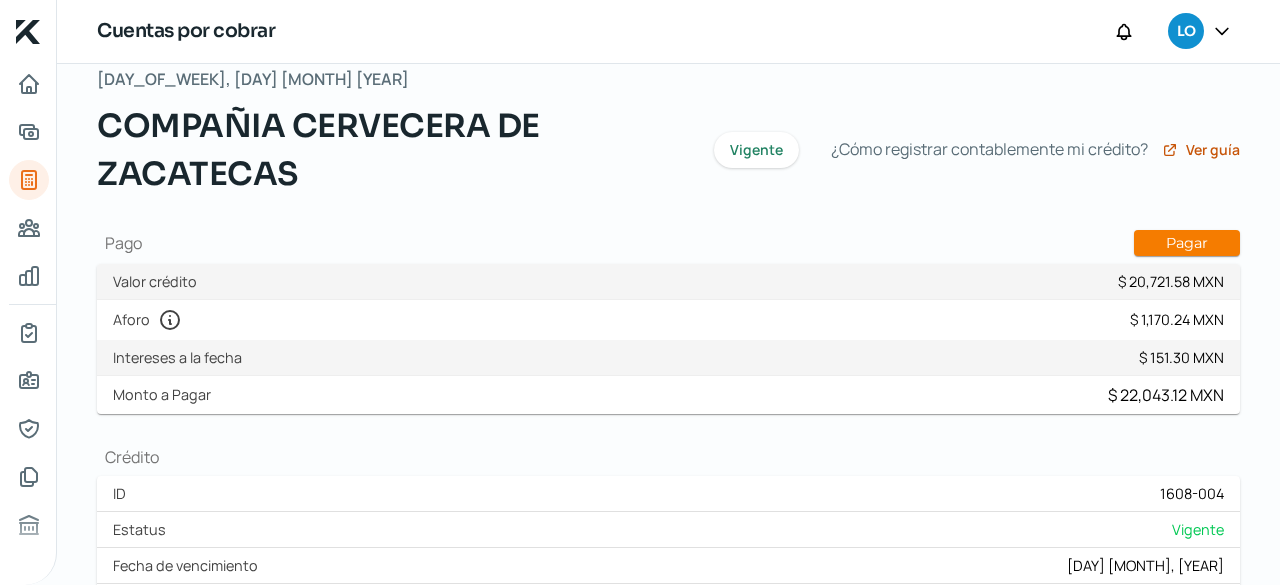 scroll, scrollTop: 0, scrollLeft: 0, axis: both 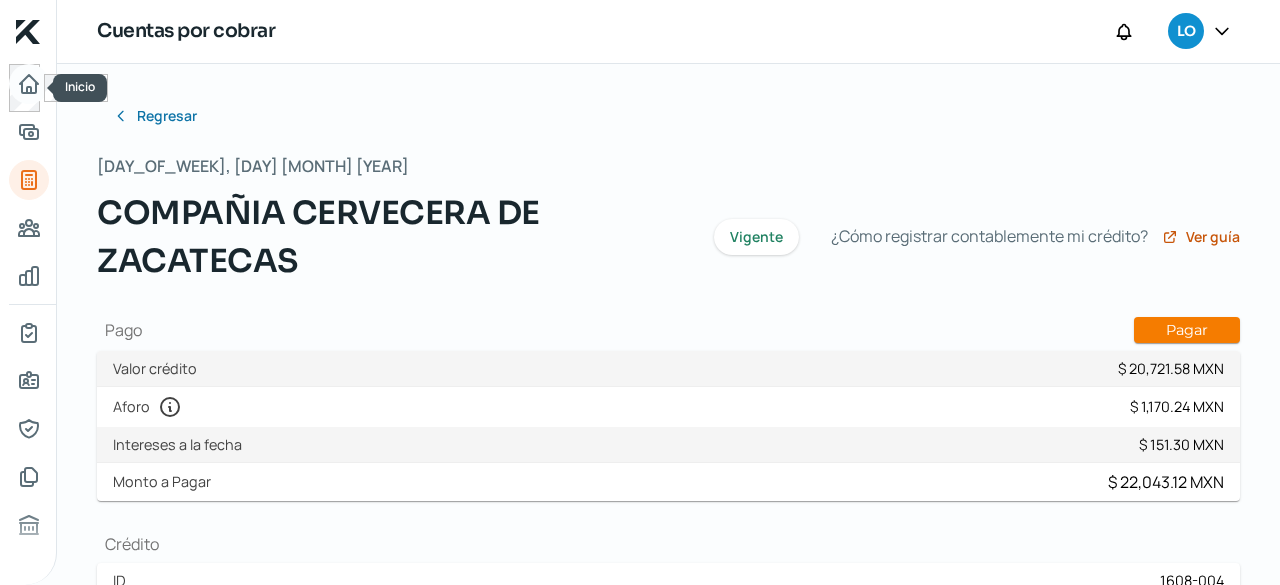 click 